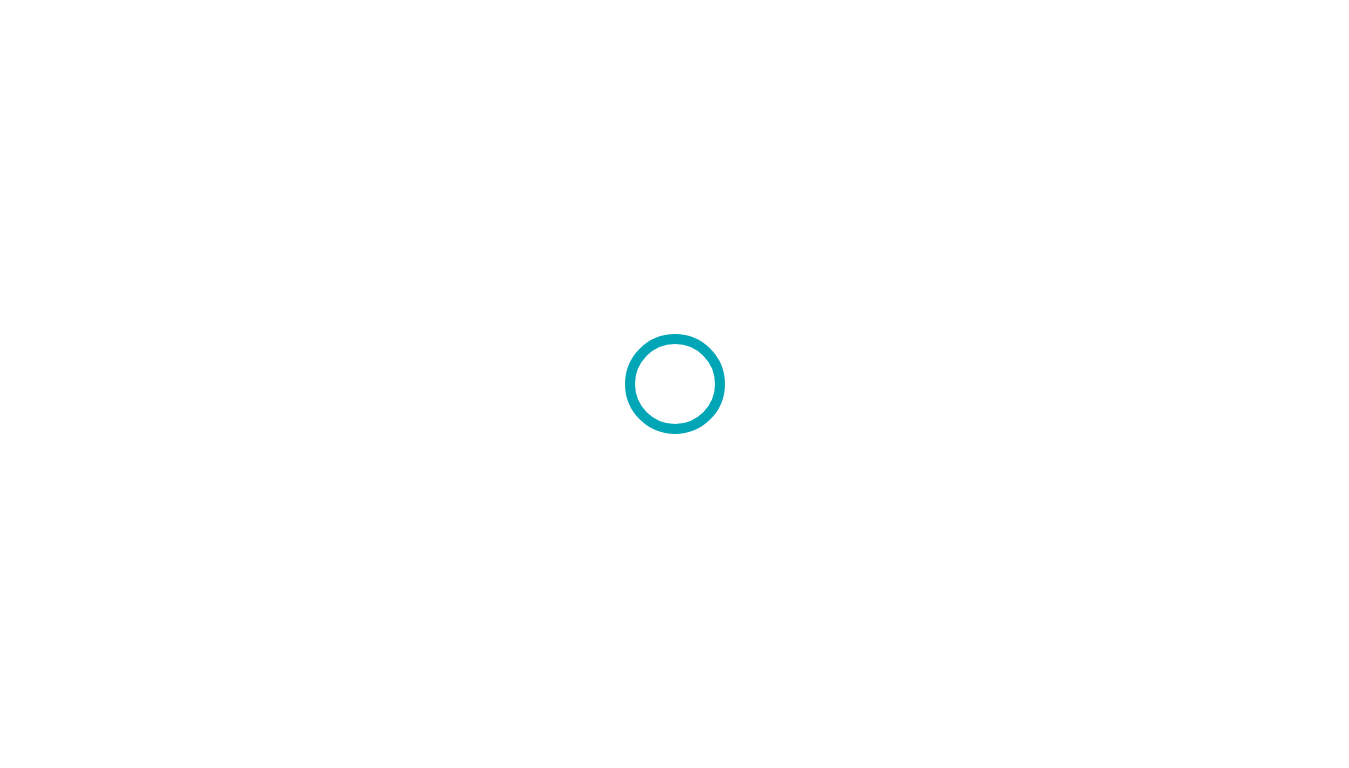 scroll, scrollTop: 0, scrollLeft: 0, axis: both 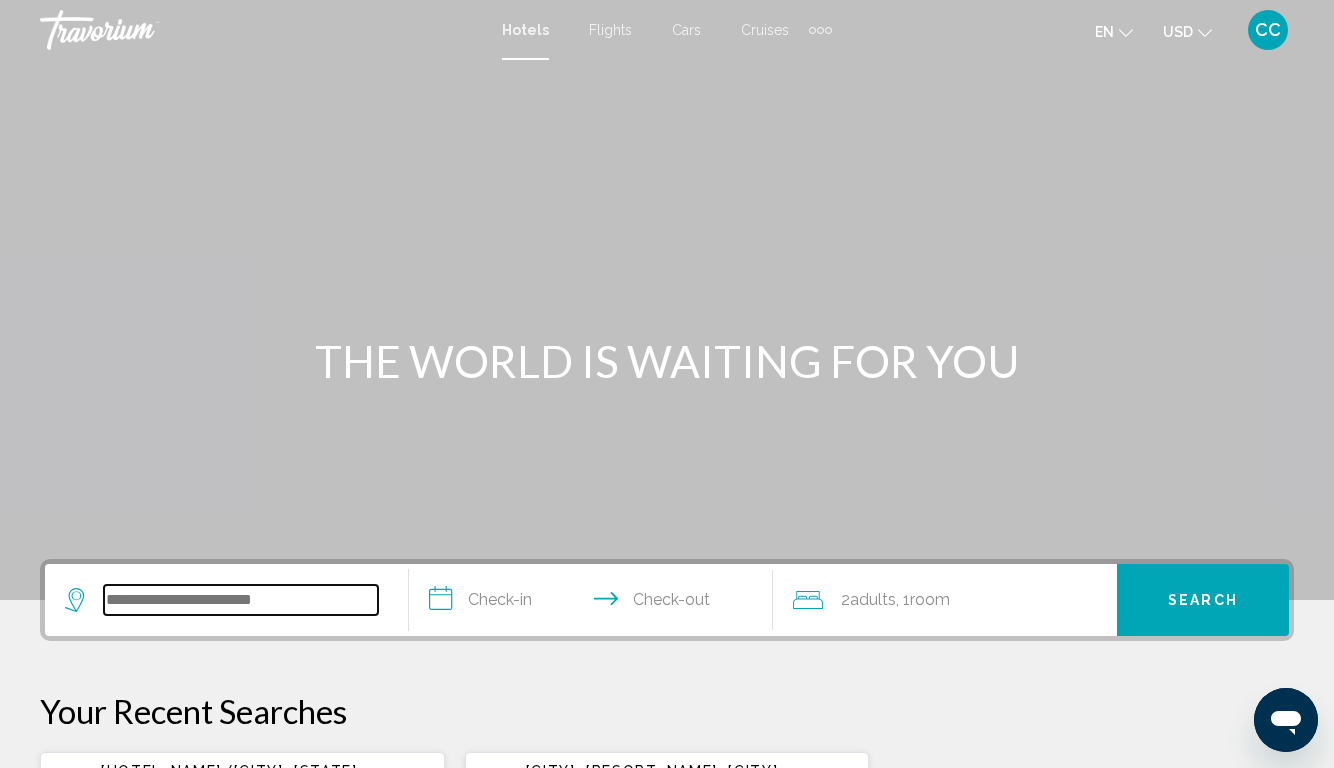 click at bounding box center (241, 600) 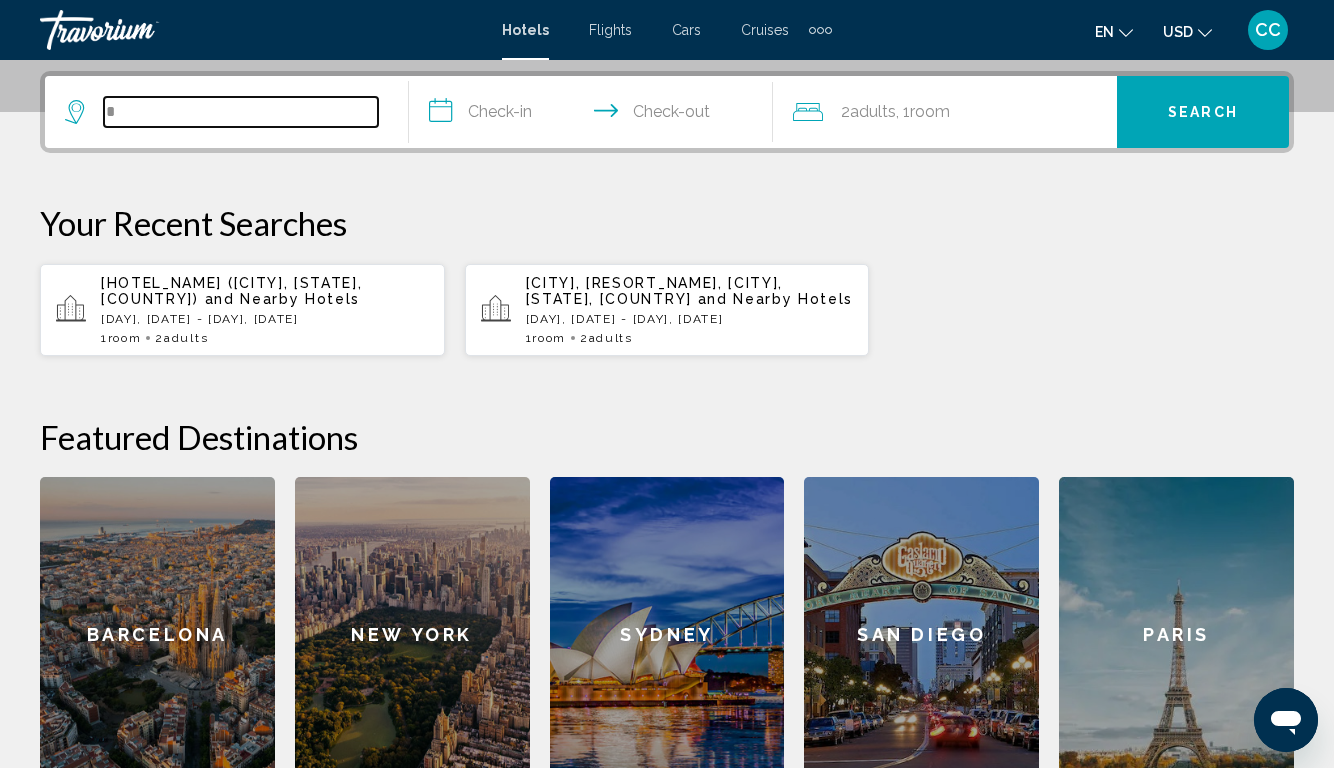 scroll, scrollTop: 494, scrollLeft: 0, axis: vertical 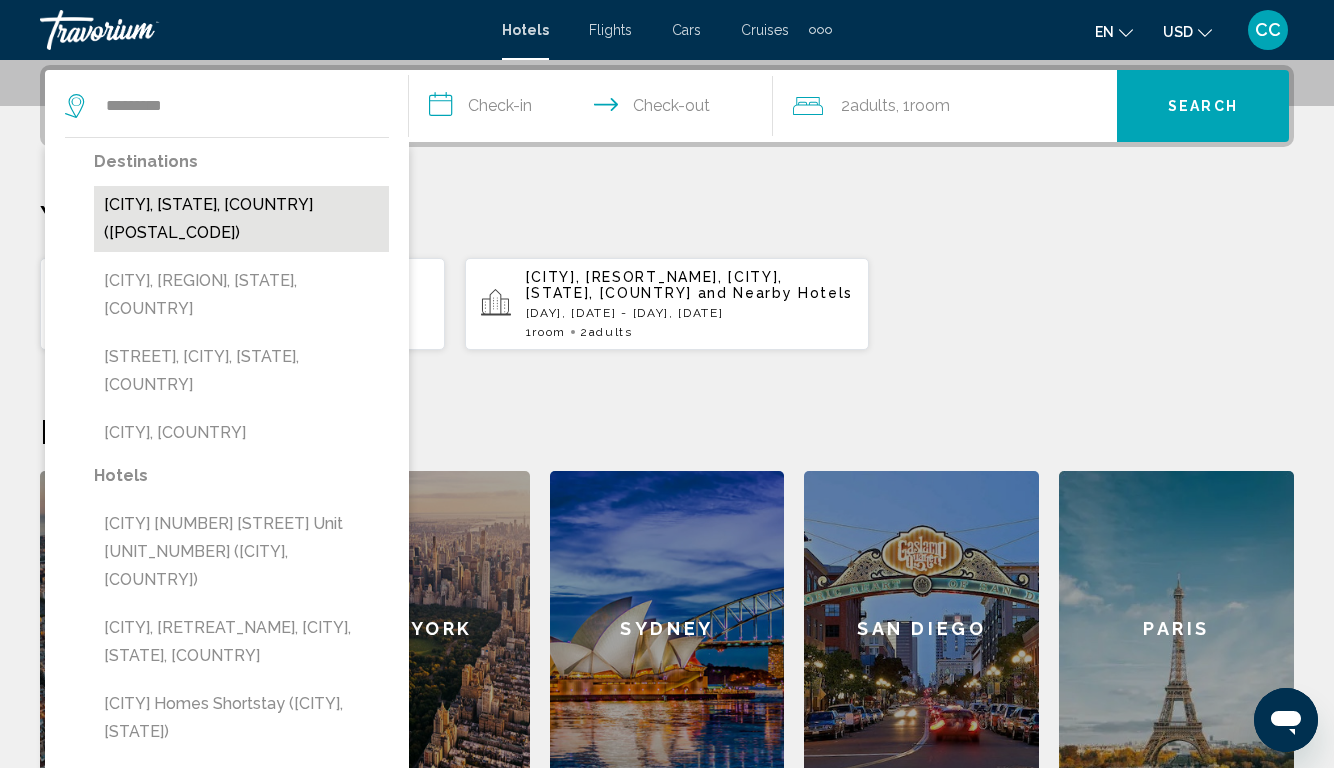 click on "[CITY], [STATE], [COUNTRY] ([POSTAL_CODE])" at bounding box center [241, 219] 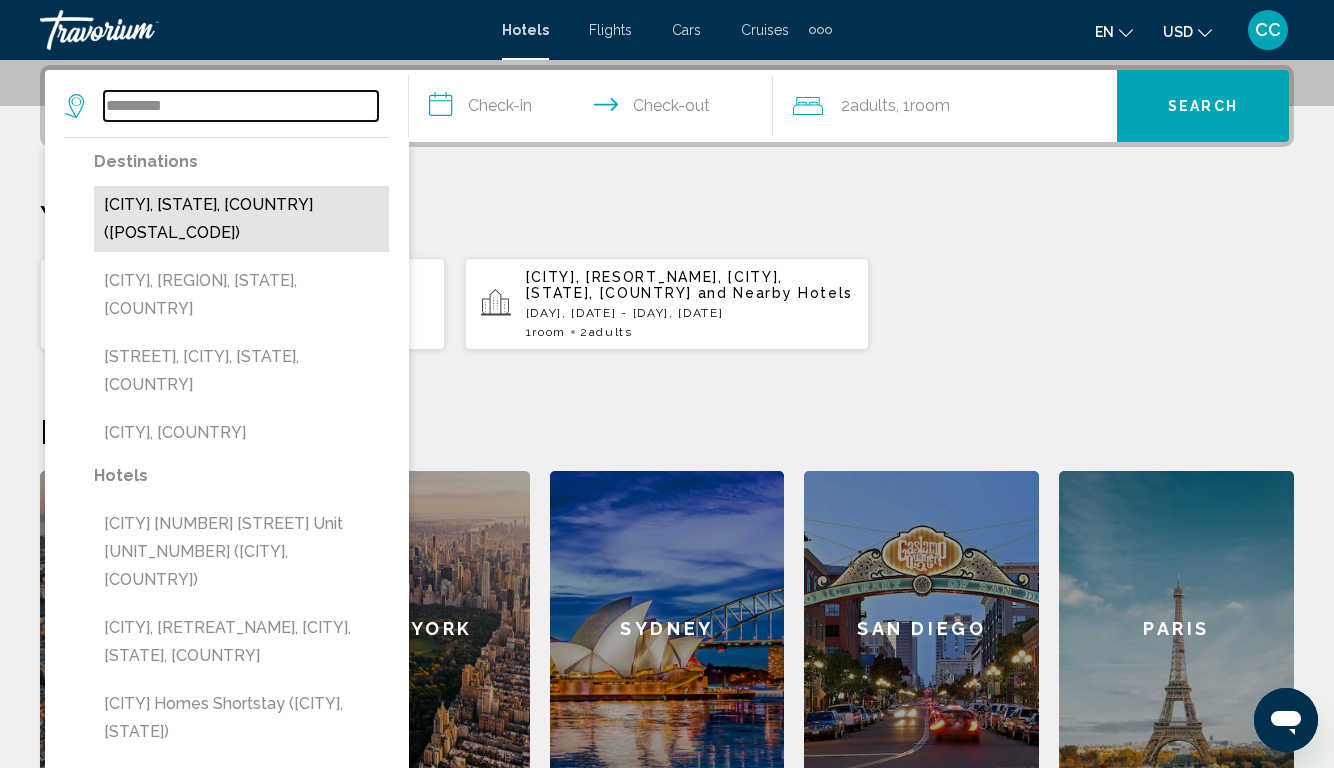 type on "**********" 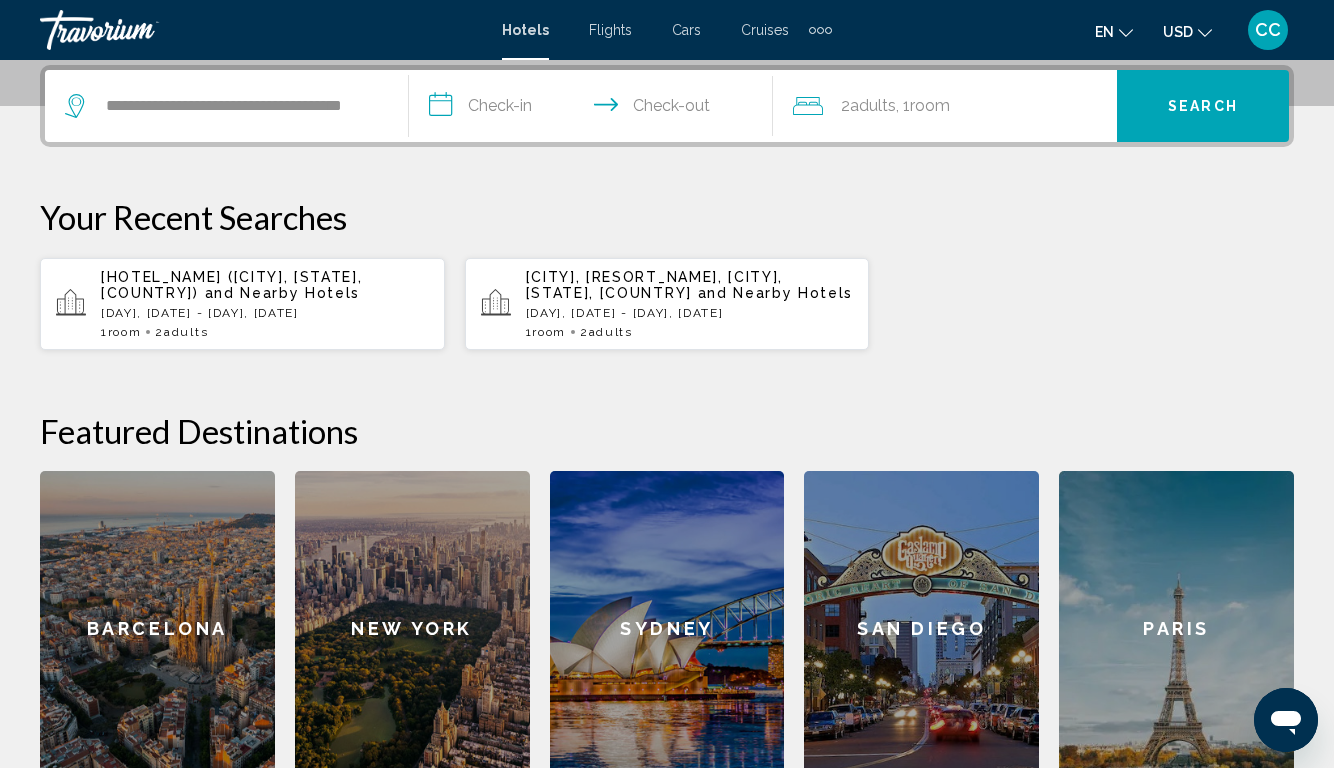 click on "**********" at bounding box center (595, 109) 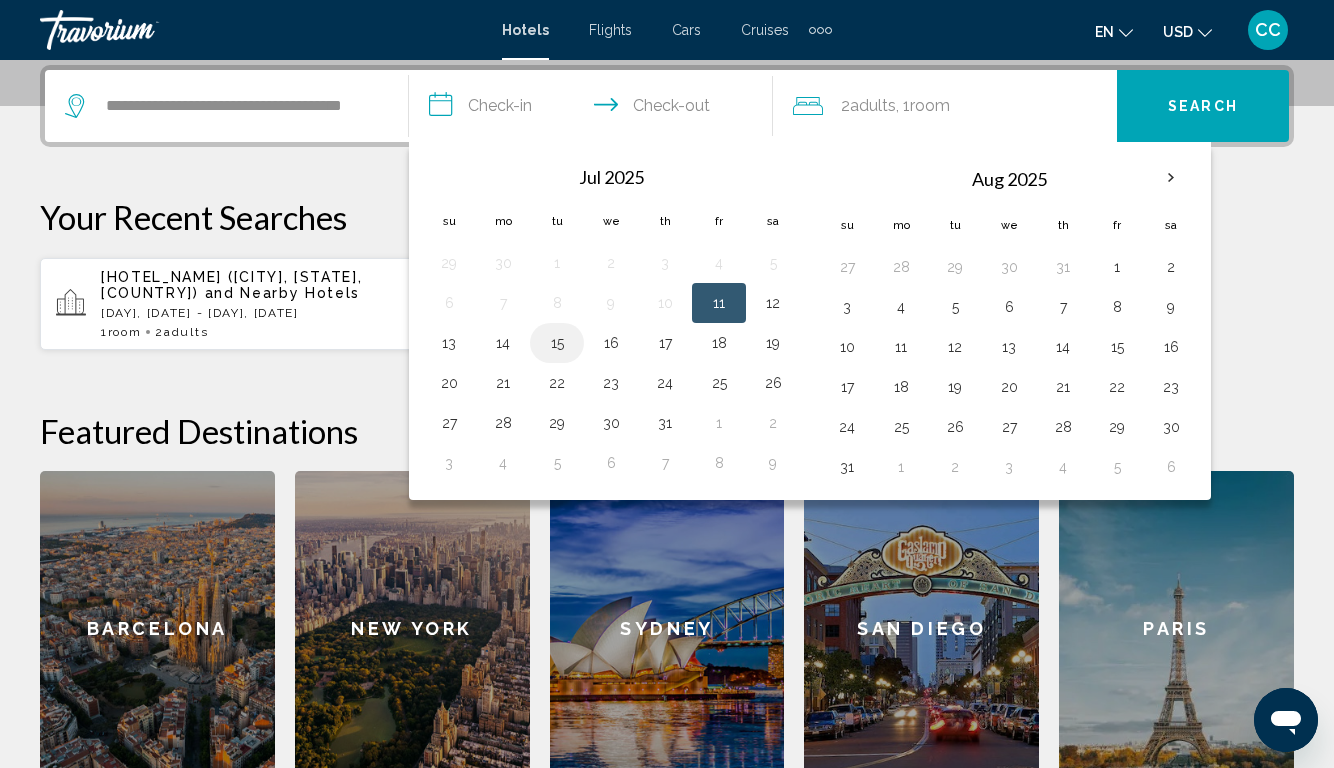 click on "15" at bounding box center [557, 343] 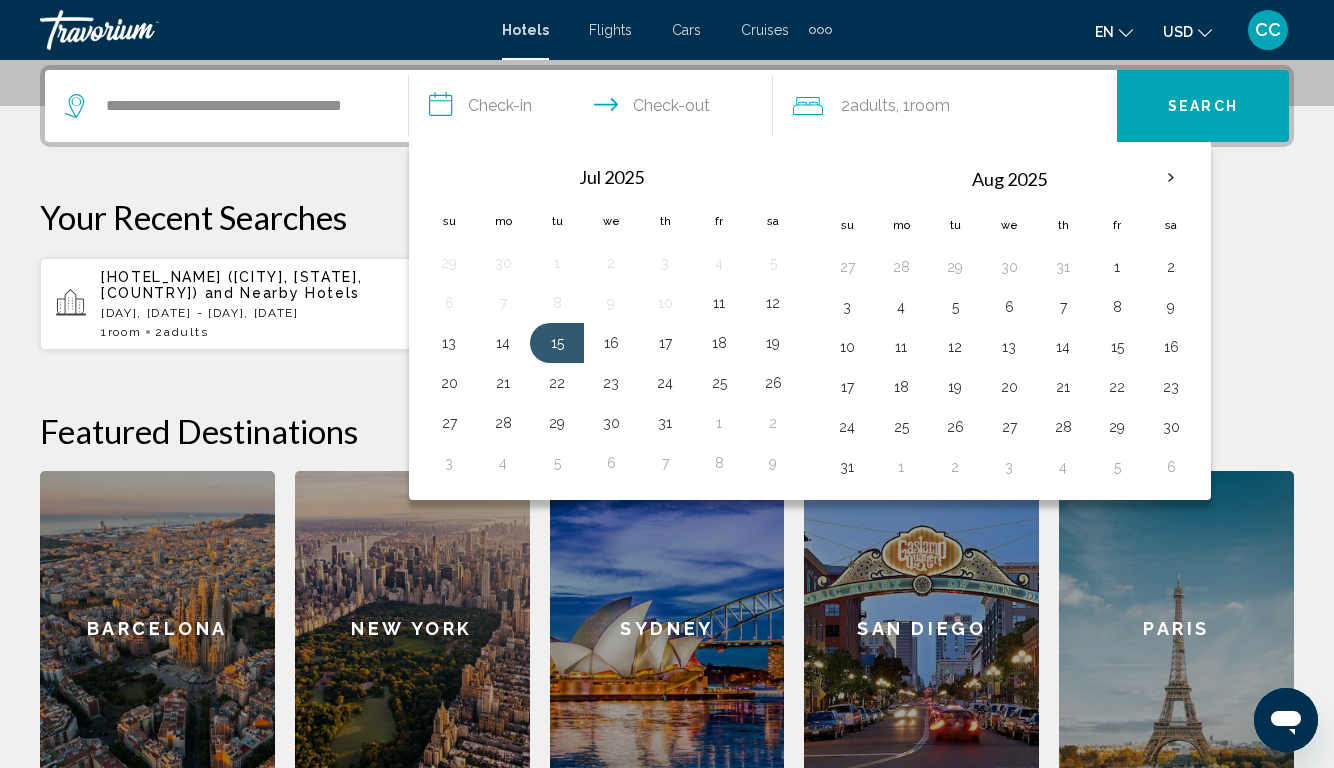 click on "**********" at bounding box center (595, 109) 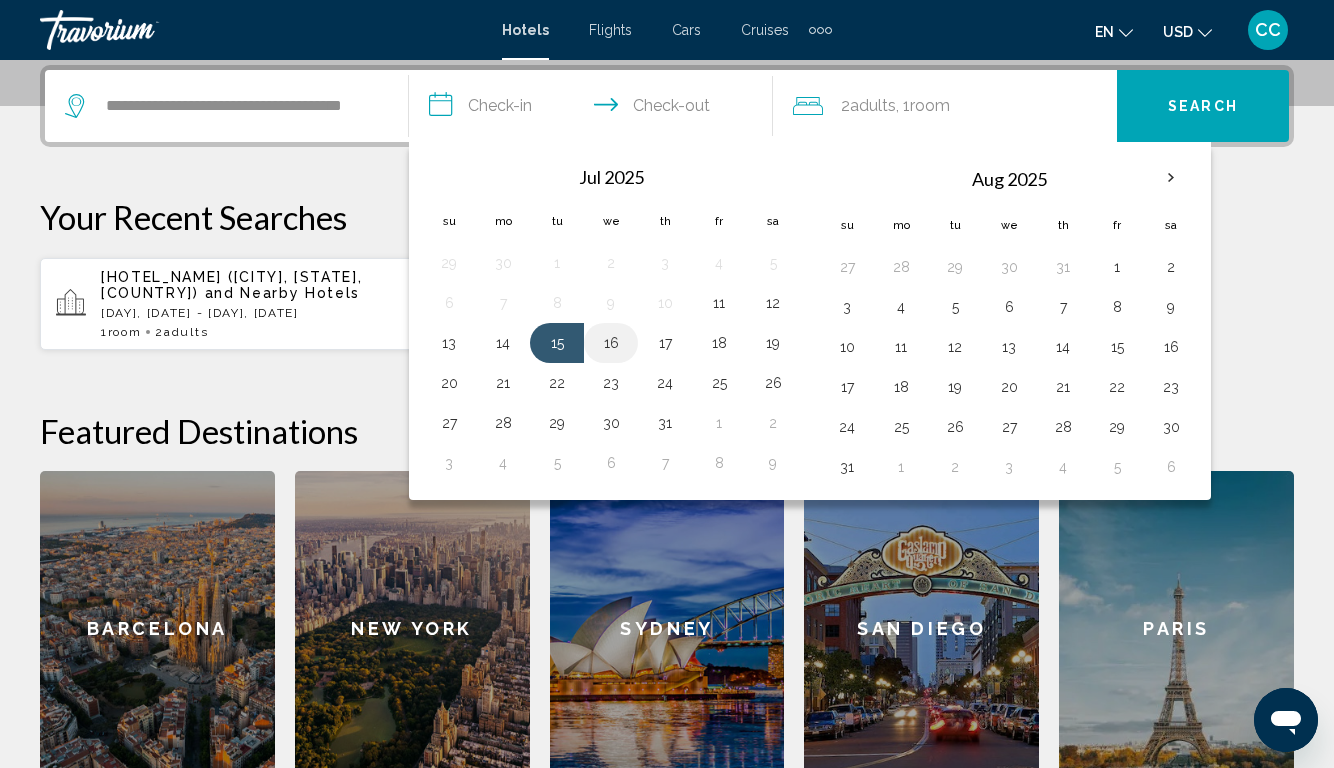 click on "16" at bounding box center [611, 343] 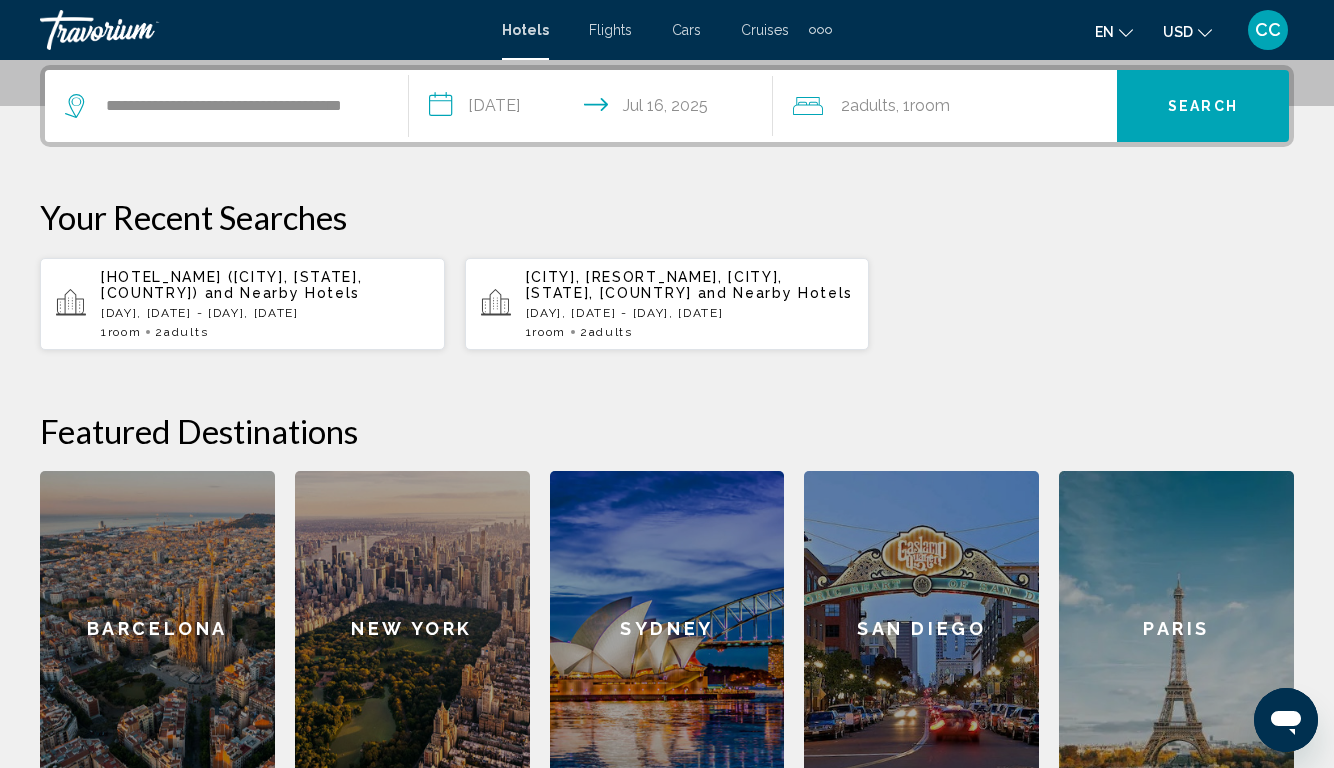 click on "2  Adult Adults , 1  Room rooms" 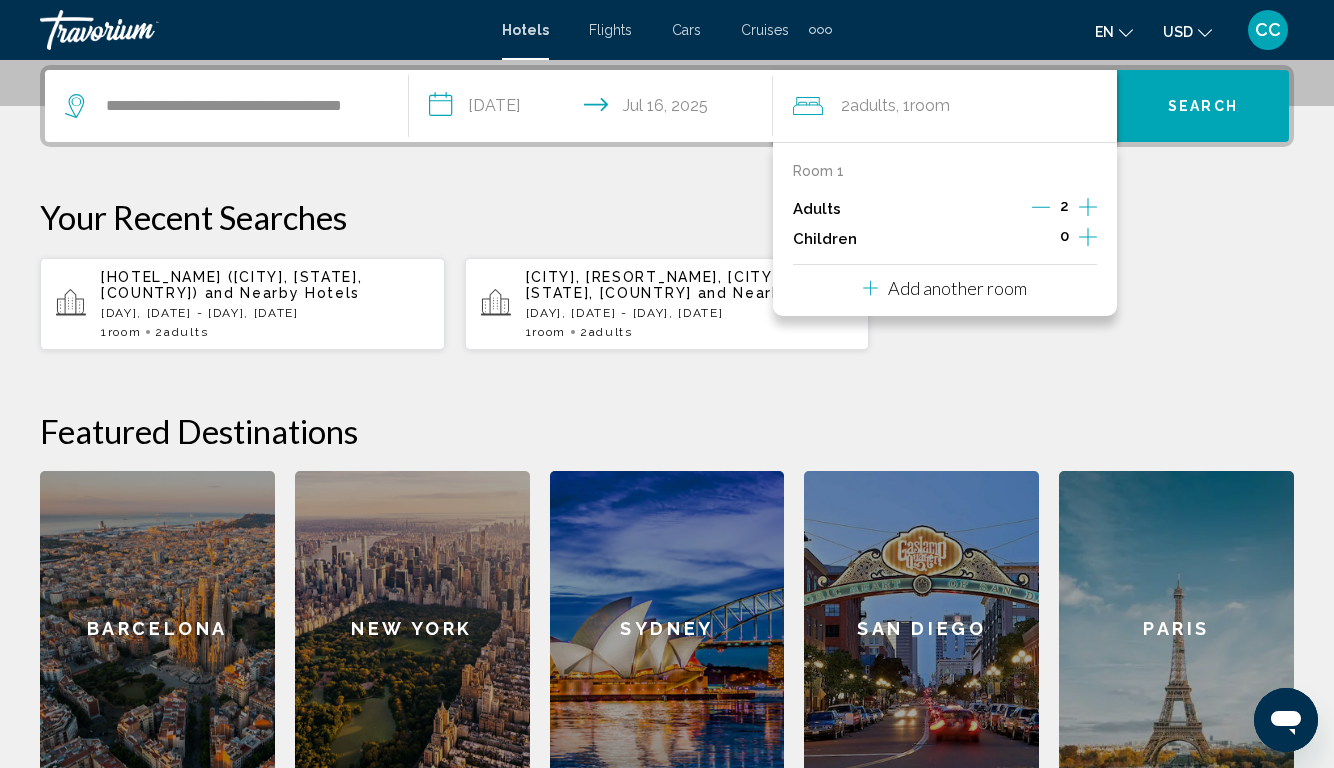click 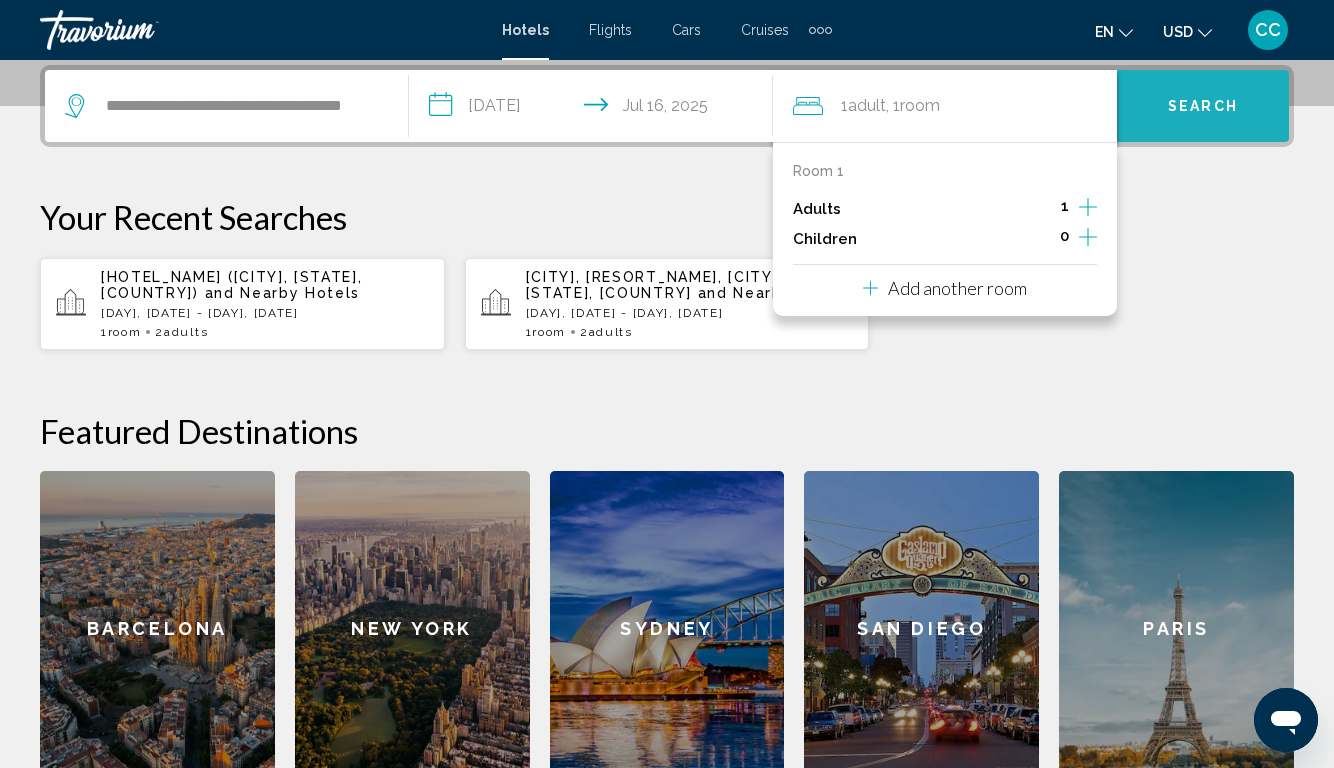 click on "Search" at bounding box center (1203, 107) 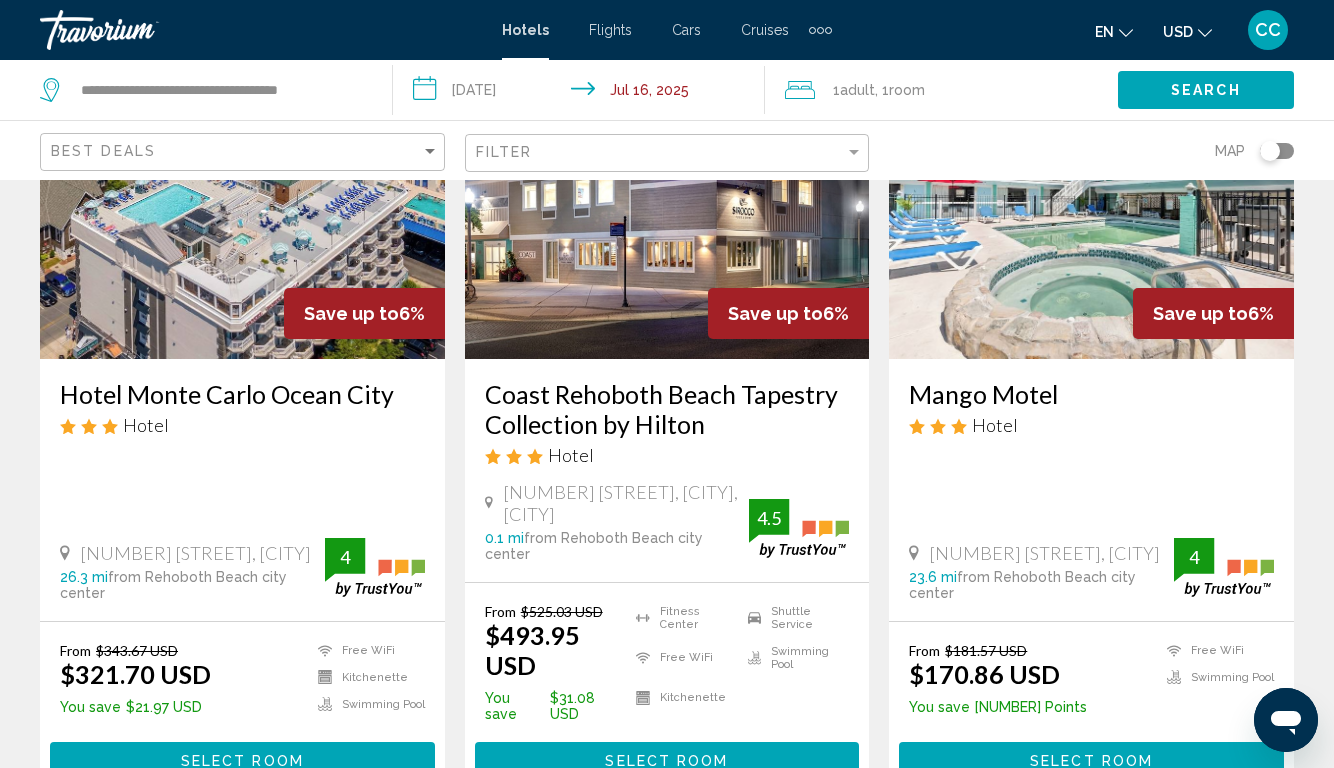 scroll, scrollTop: 2528, scrollLeft: 0, axis: vertical 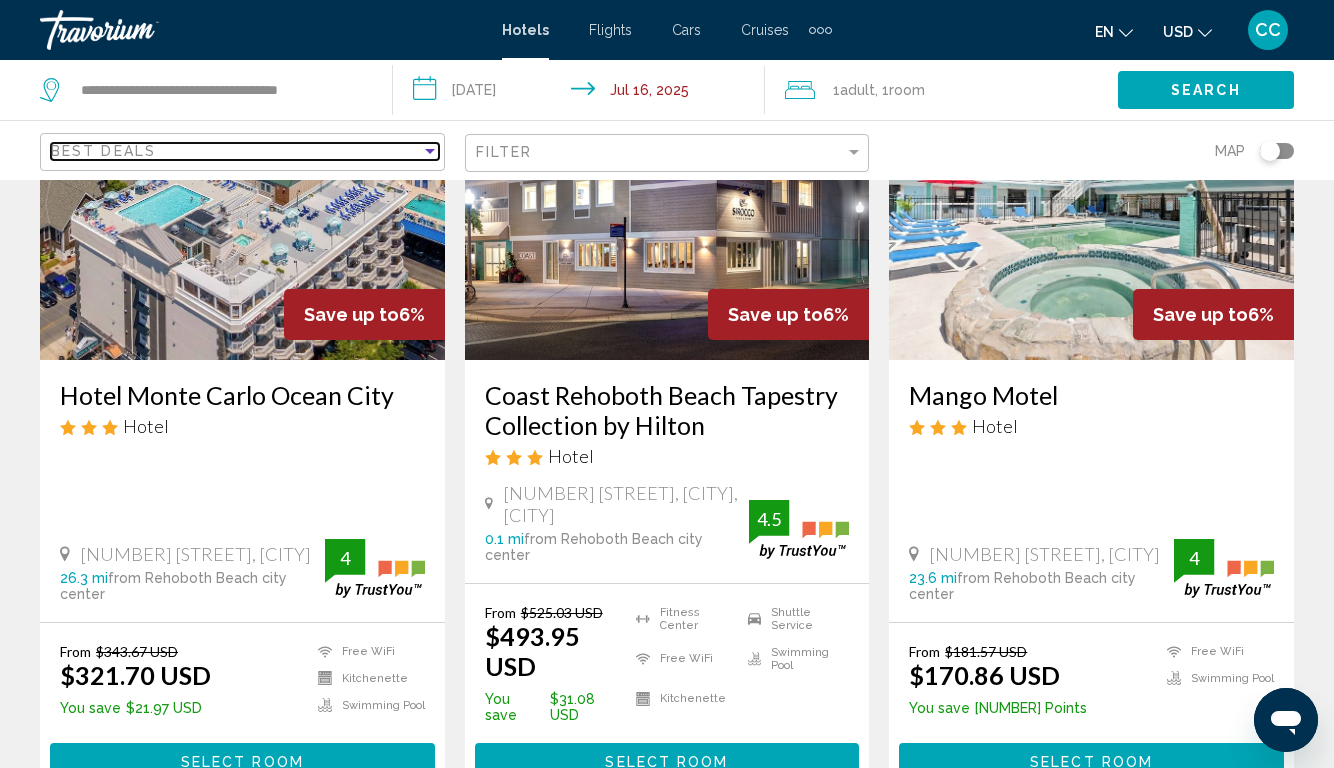 click at bounding box center [430, 151] 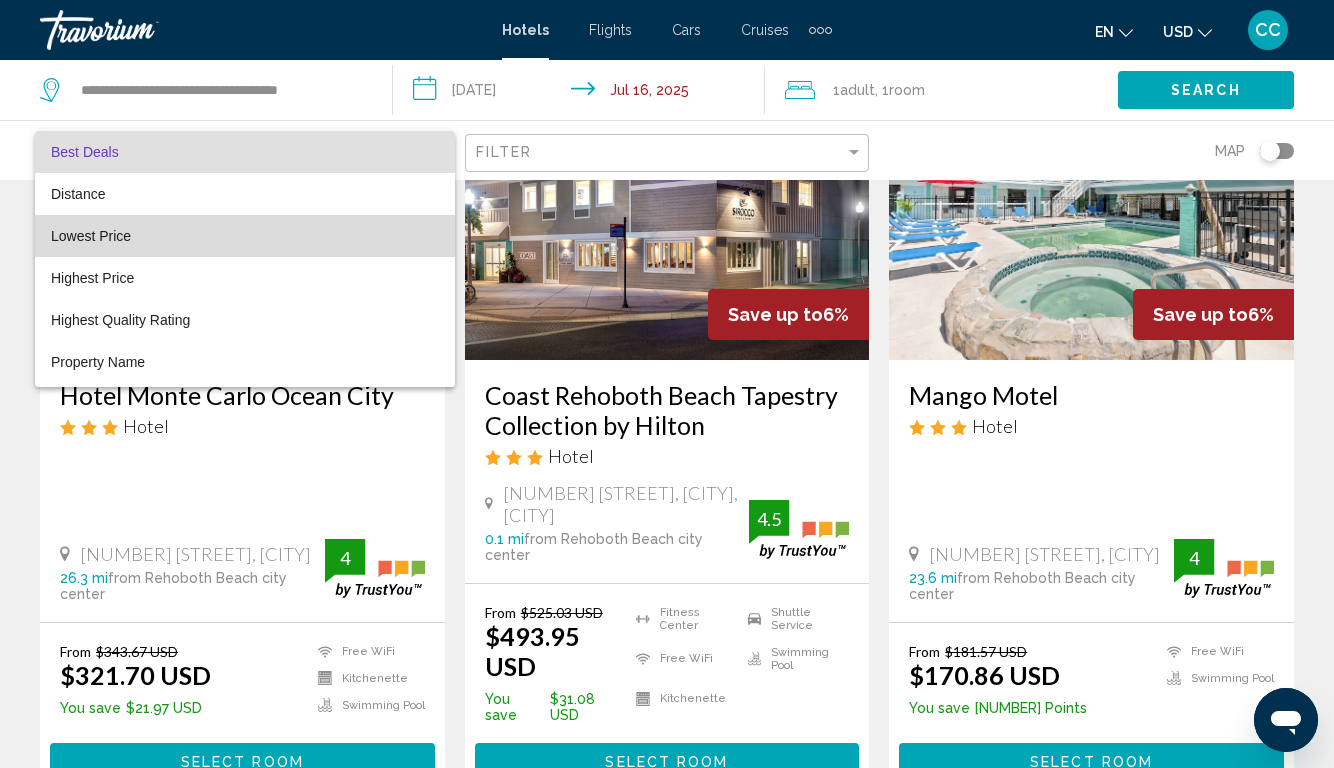 click on "Lowest Price" at bounding box center [245, 236] 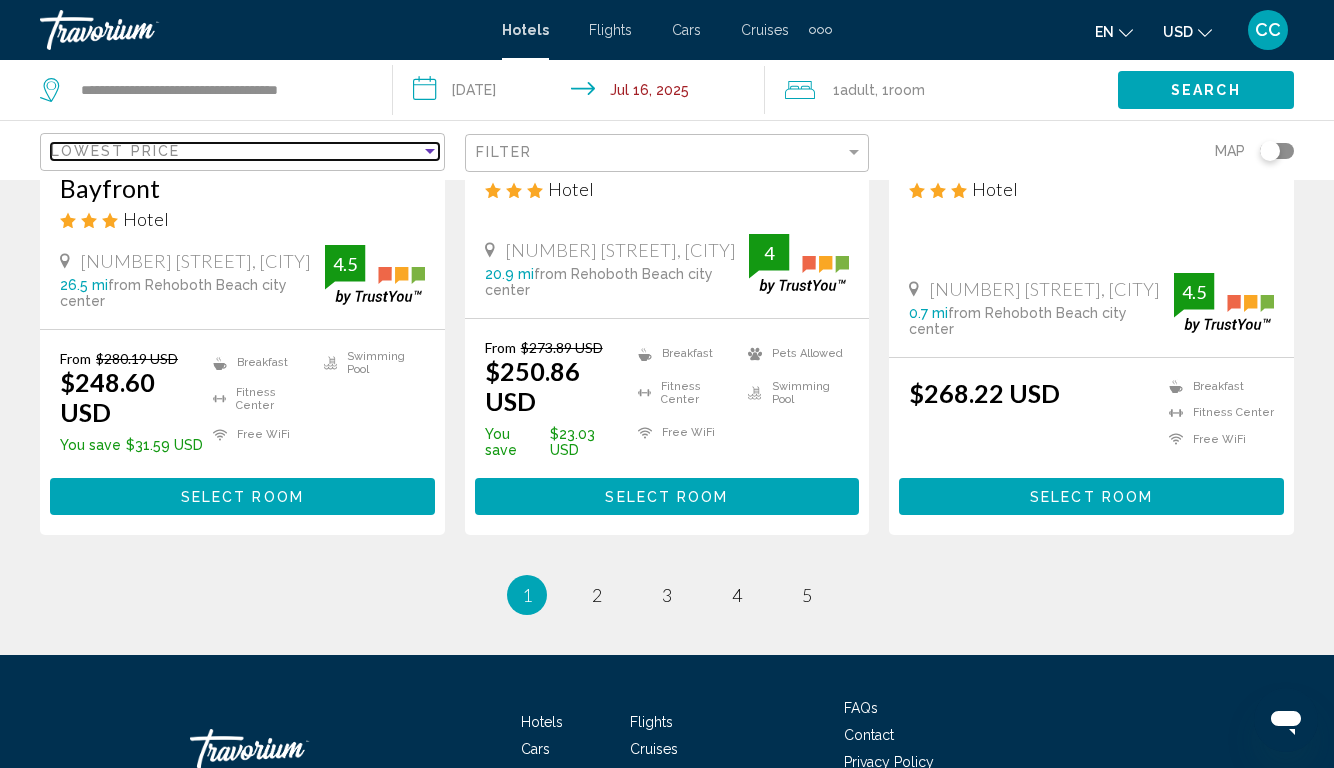 scroll, scrollTop: 2694, scrollLeft: 0, axis: vertical 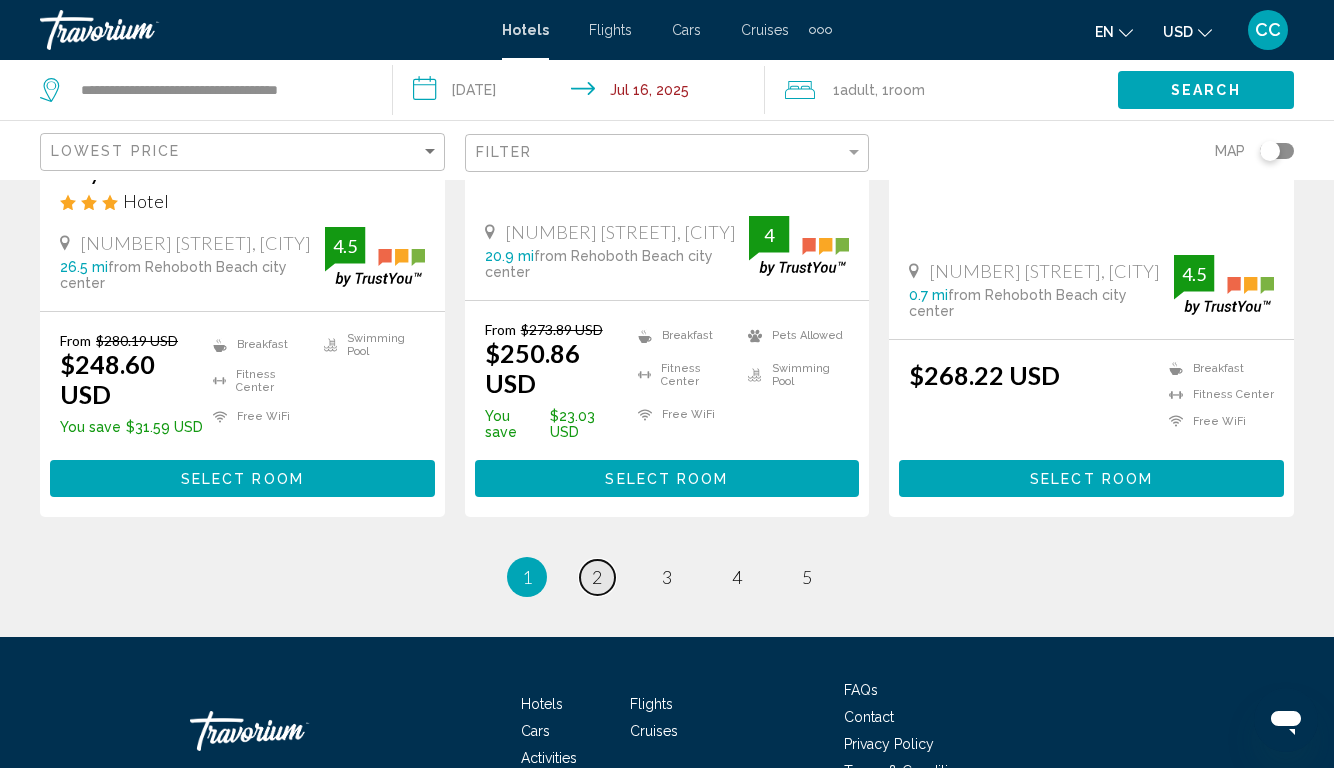 click on "2" at bounding box center [597, 577] 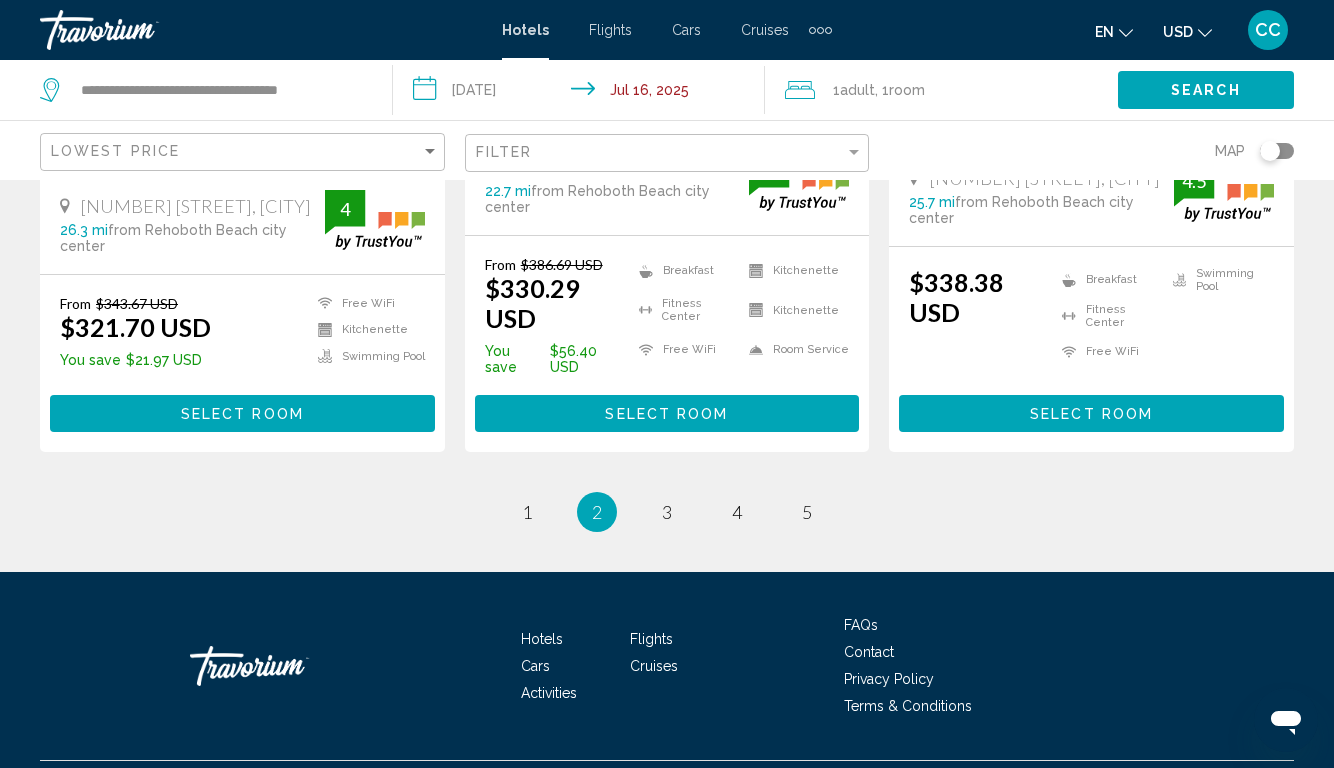scroll, scrollTop: 2823, scrollLeft: 0, axis: vertical 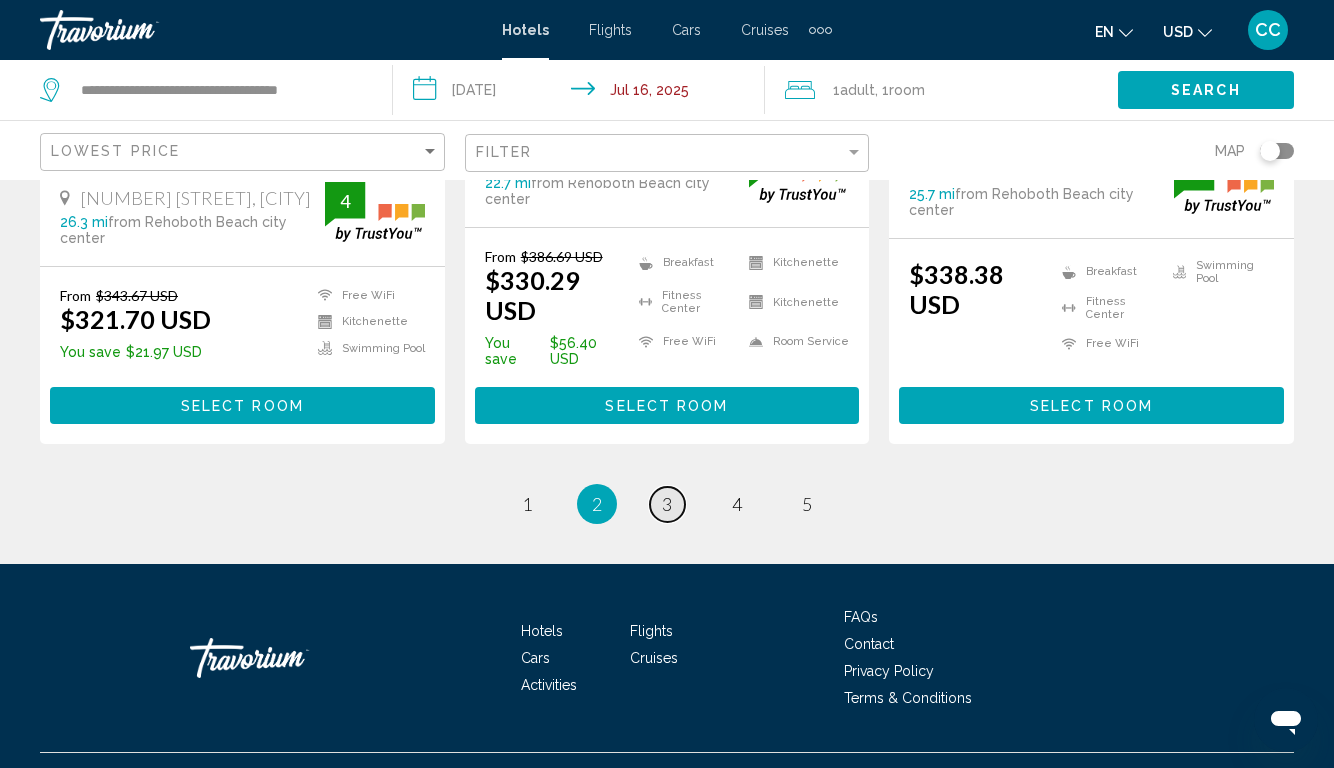 click on "3" at bounding box center (667, 504) 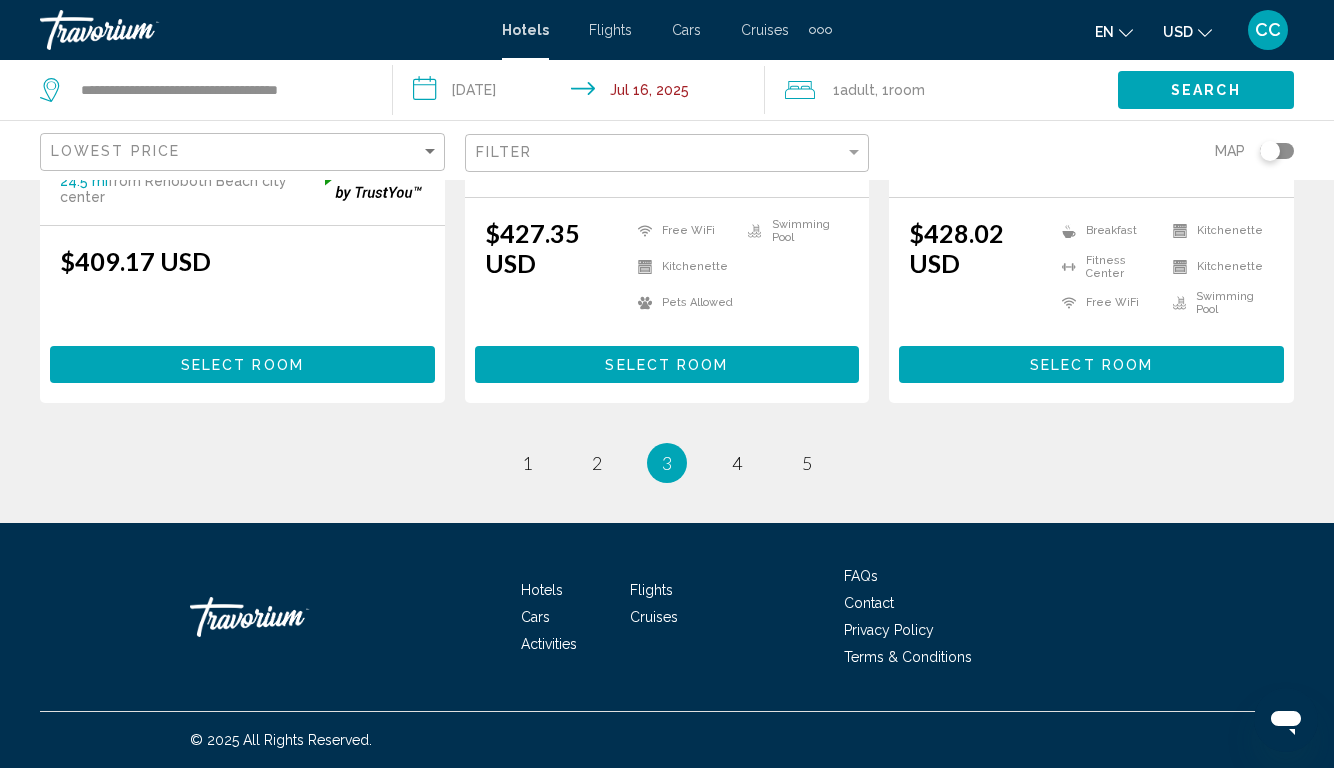 scroll, scrollTop: 2899, scrollLeft: 0, axis: vertical 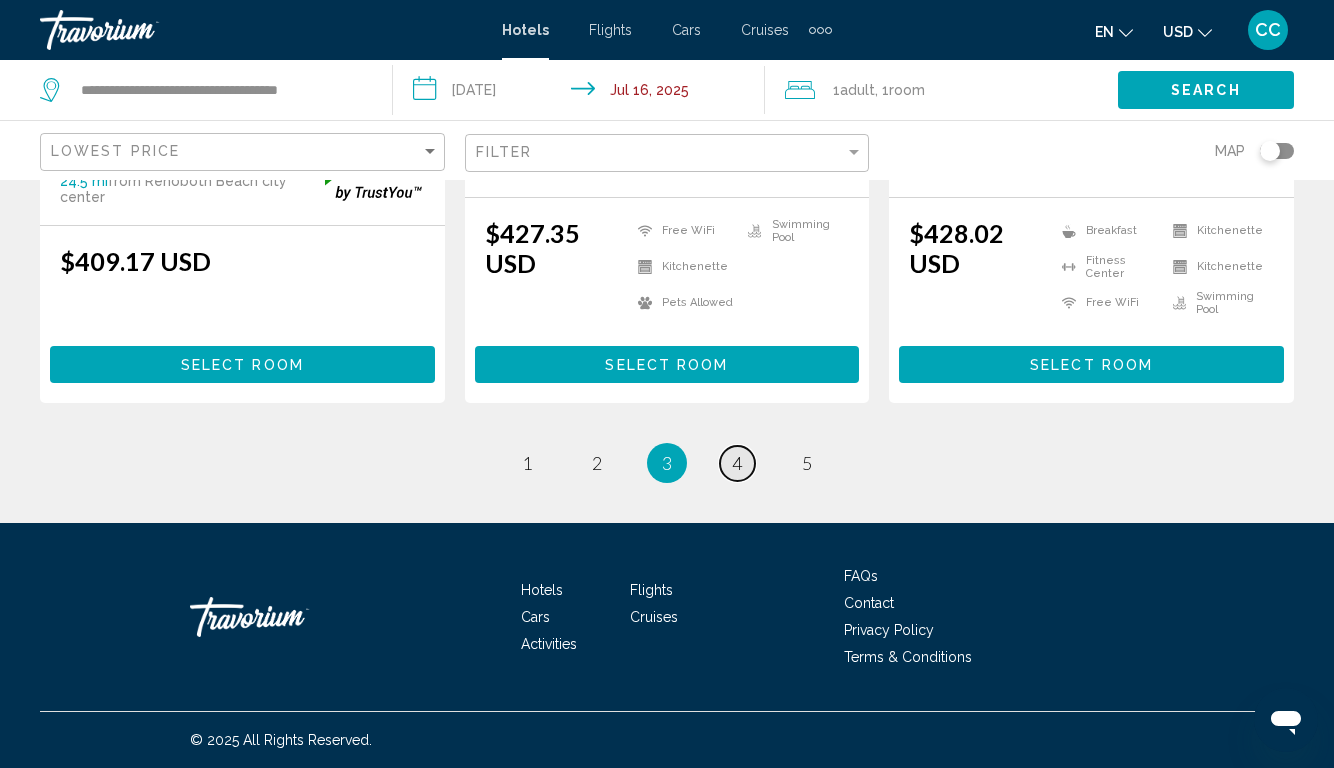 click on "4" at bounding box center [737, 463] 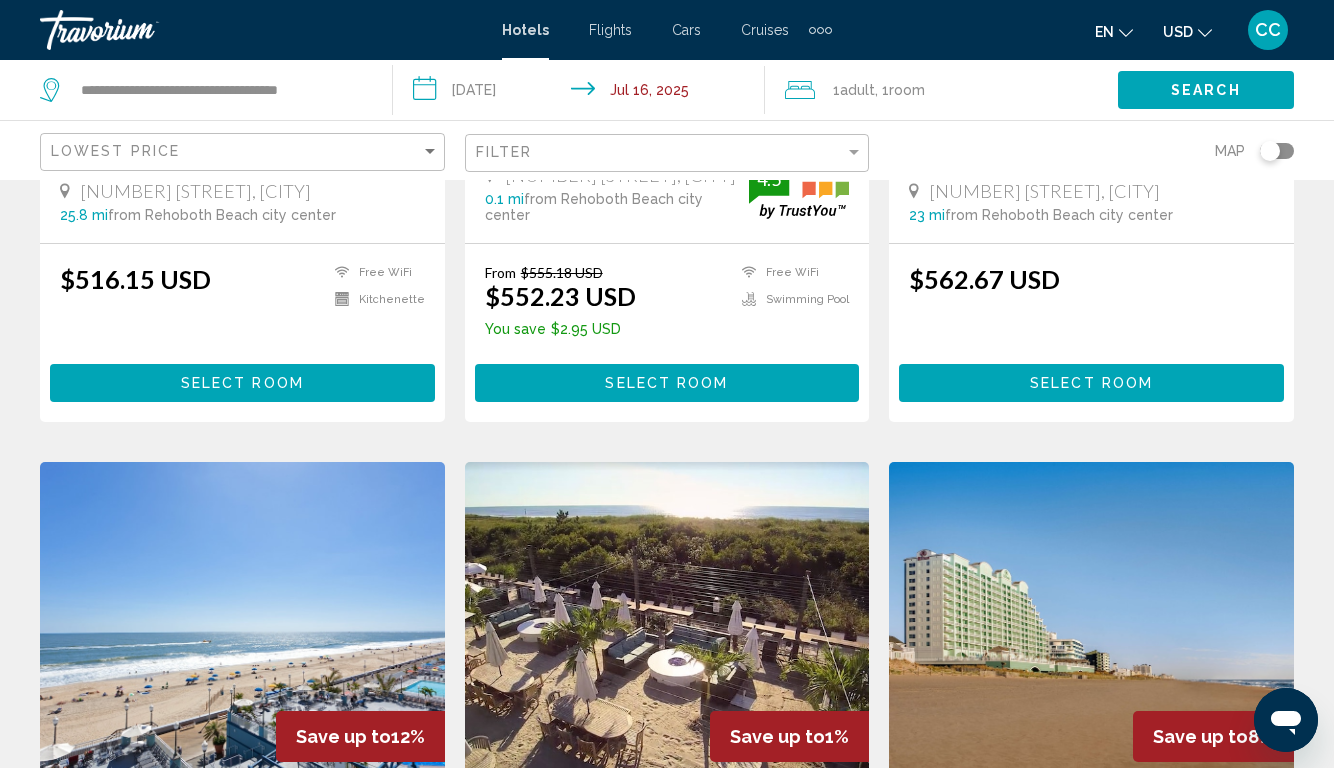 scroll, scrollTop: 2096, scrollLeft: 0, axis: vertical 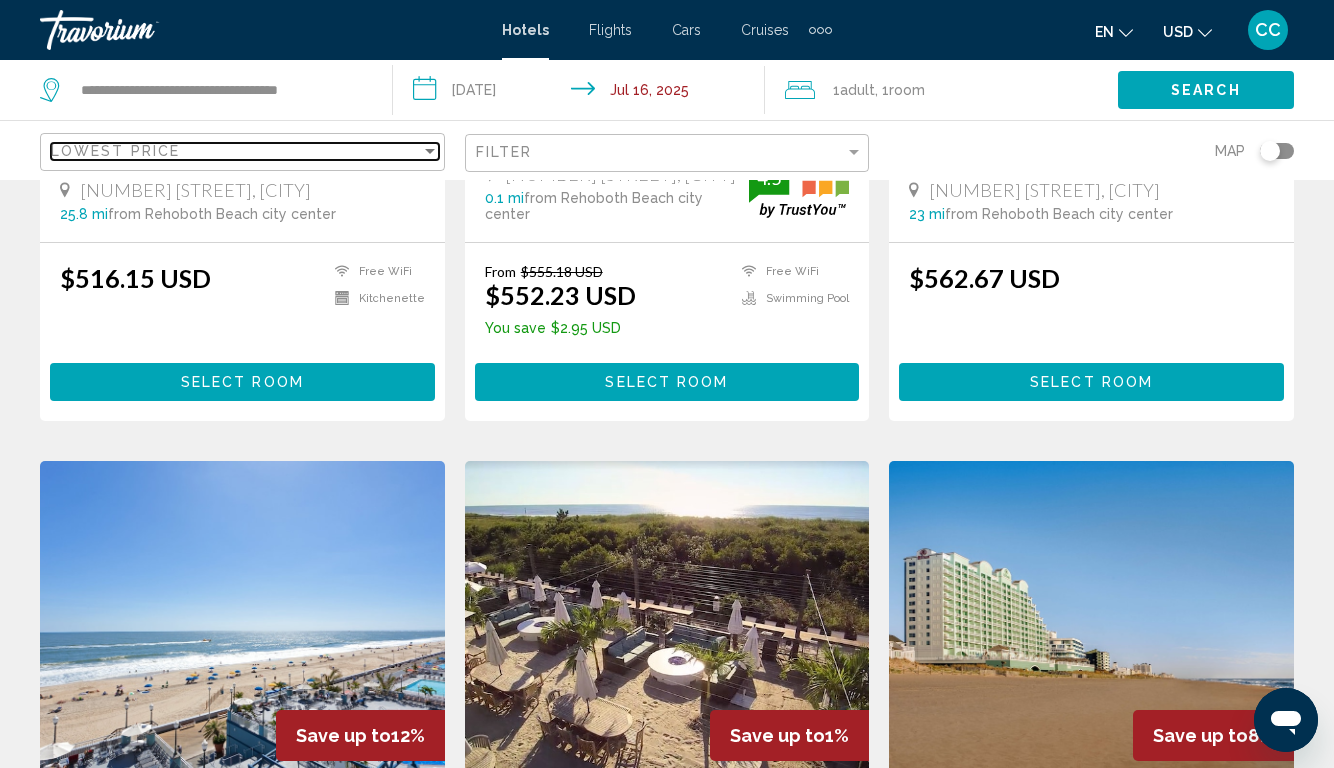 click at bounding box center (430, 151) 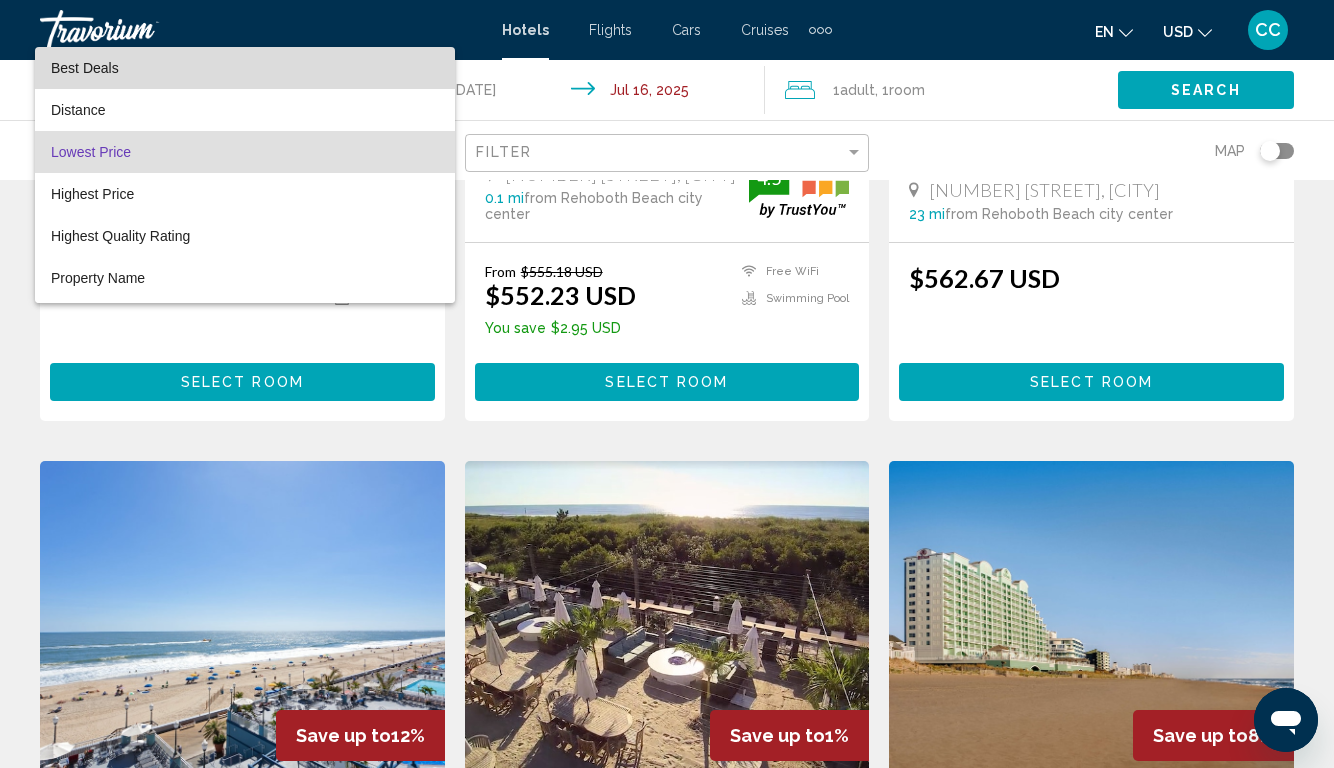 click on "Best Deals" at bounding box center (245, 68) 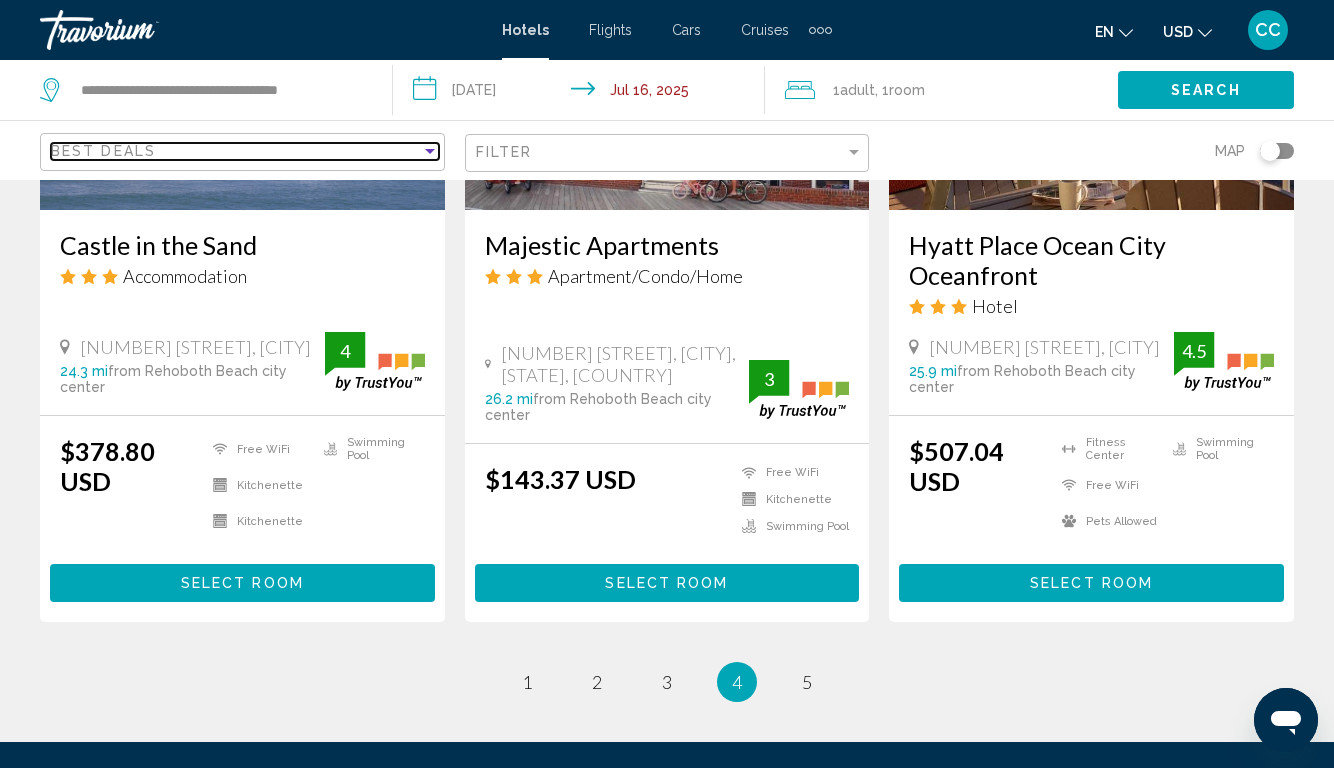 scroll, scrollTop: 2636, scrollLeft: 0, axis: vertical 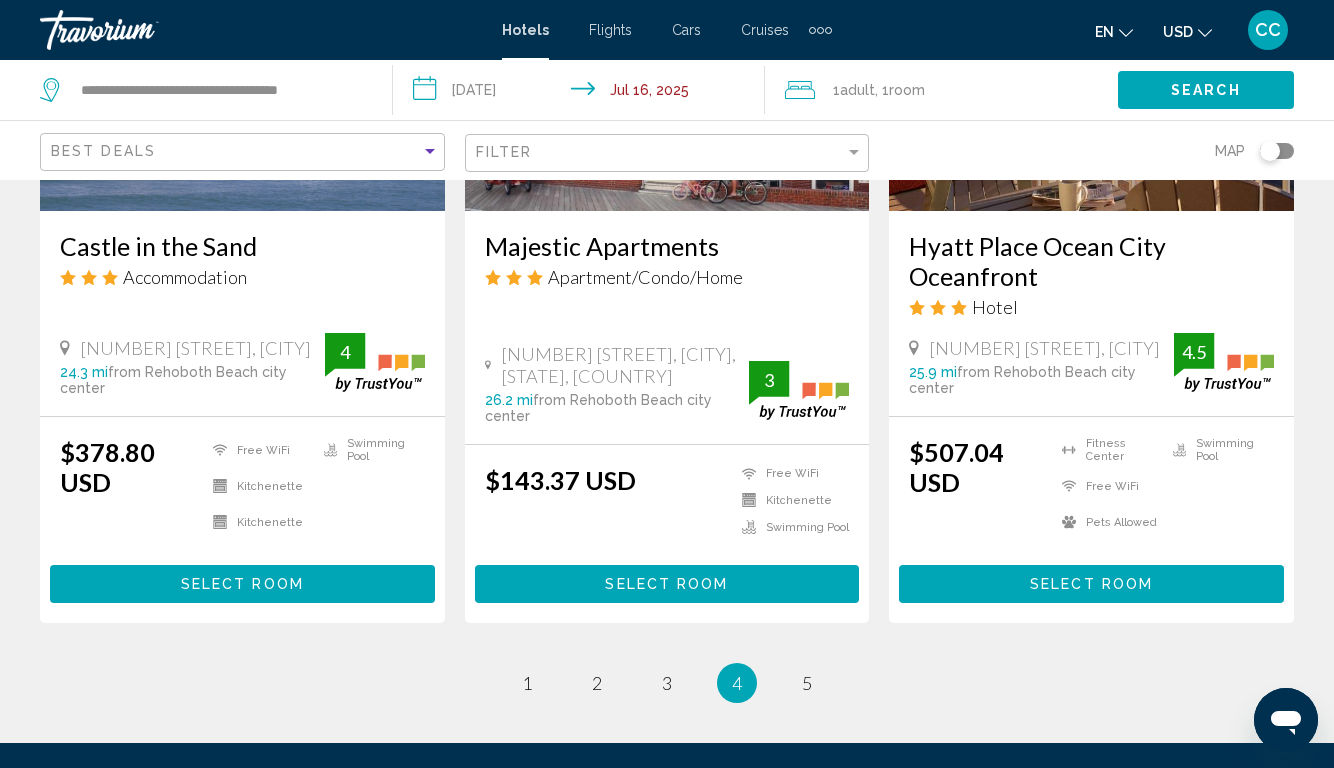 click on "Select Room" at bounding box center [667, 583] 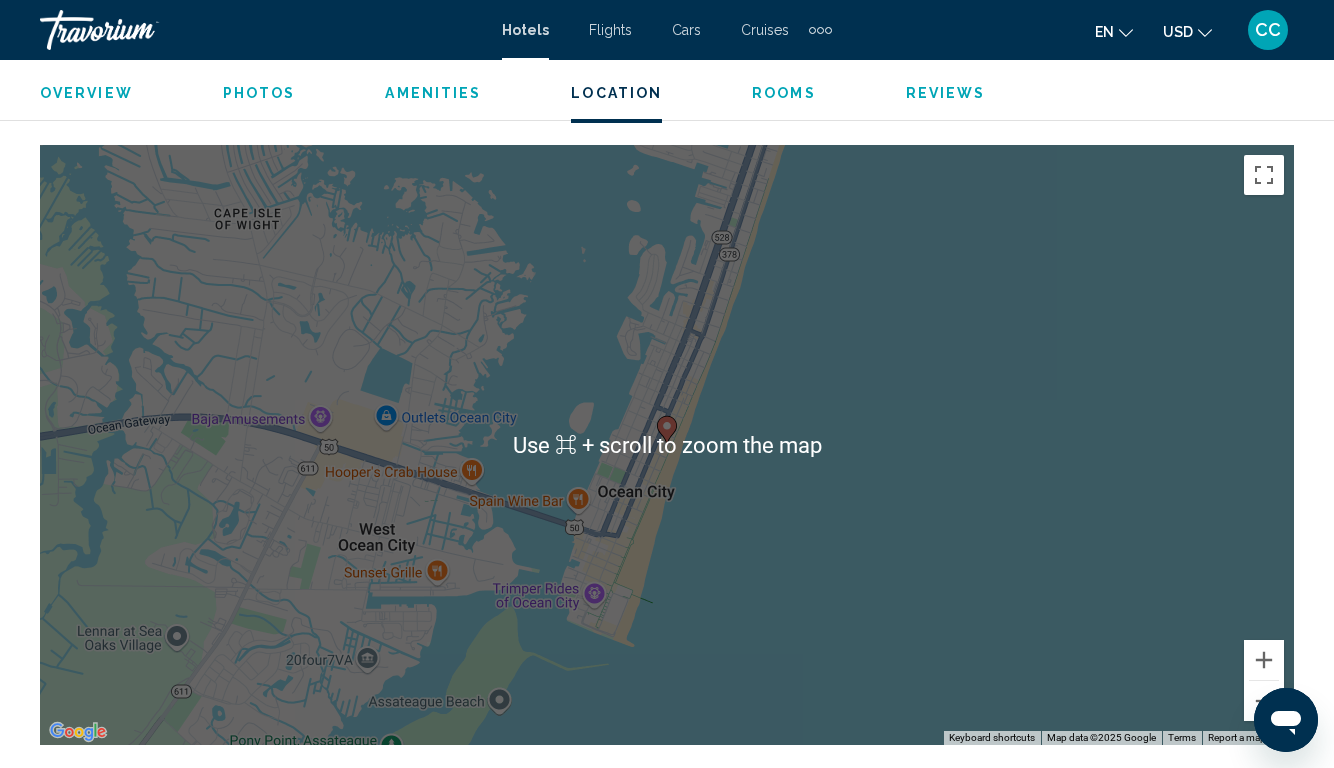 scroll, scrollTop: 2220, scrollLeft: 0, axis: vertical 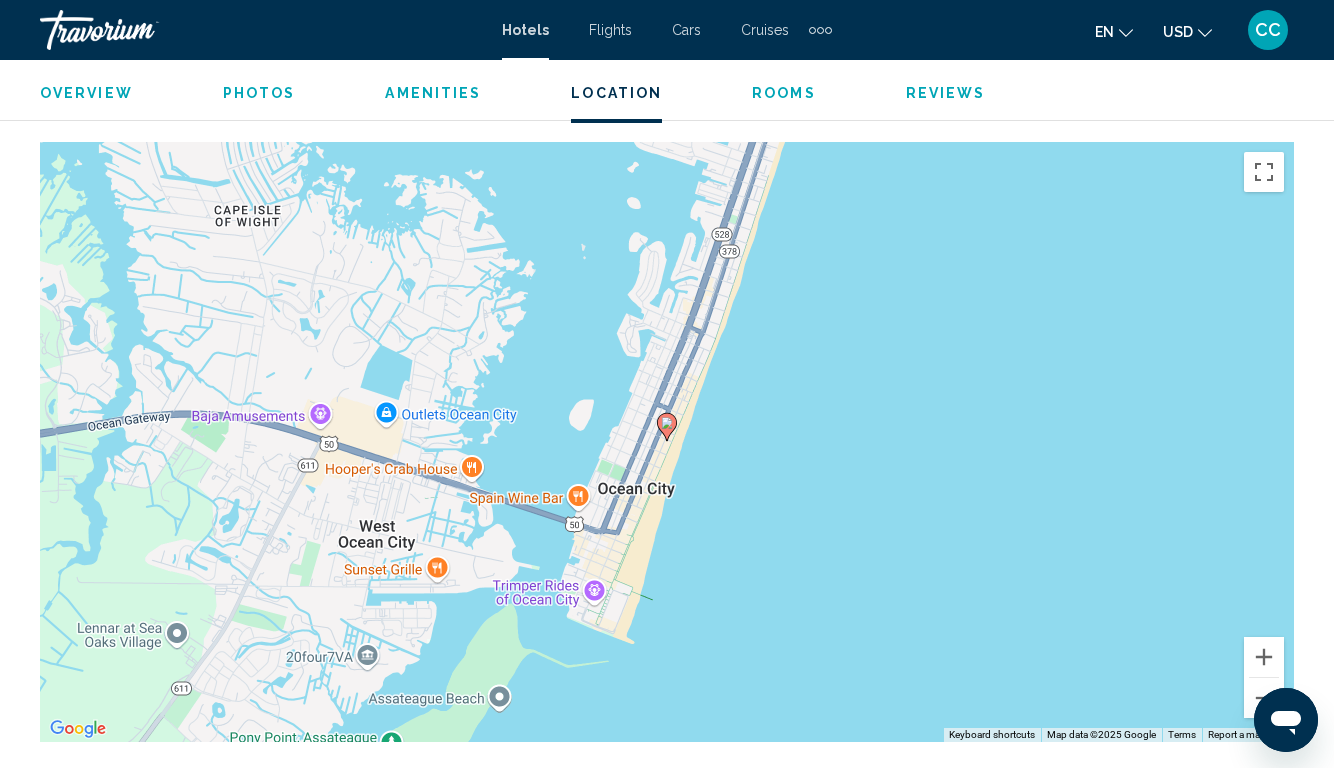click on "Overview
Photos
Amenities
Location
Rooms
Reviews
Check Availability" 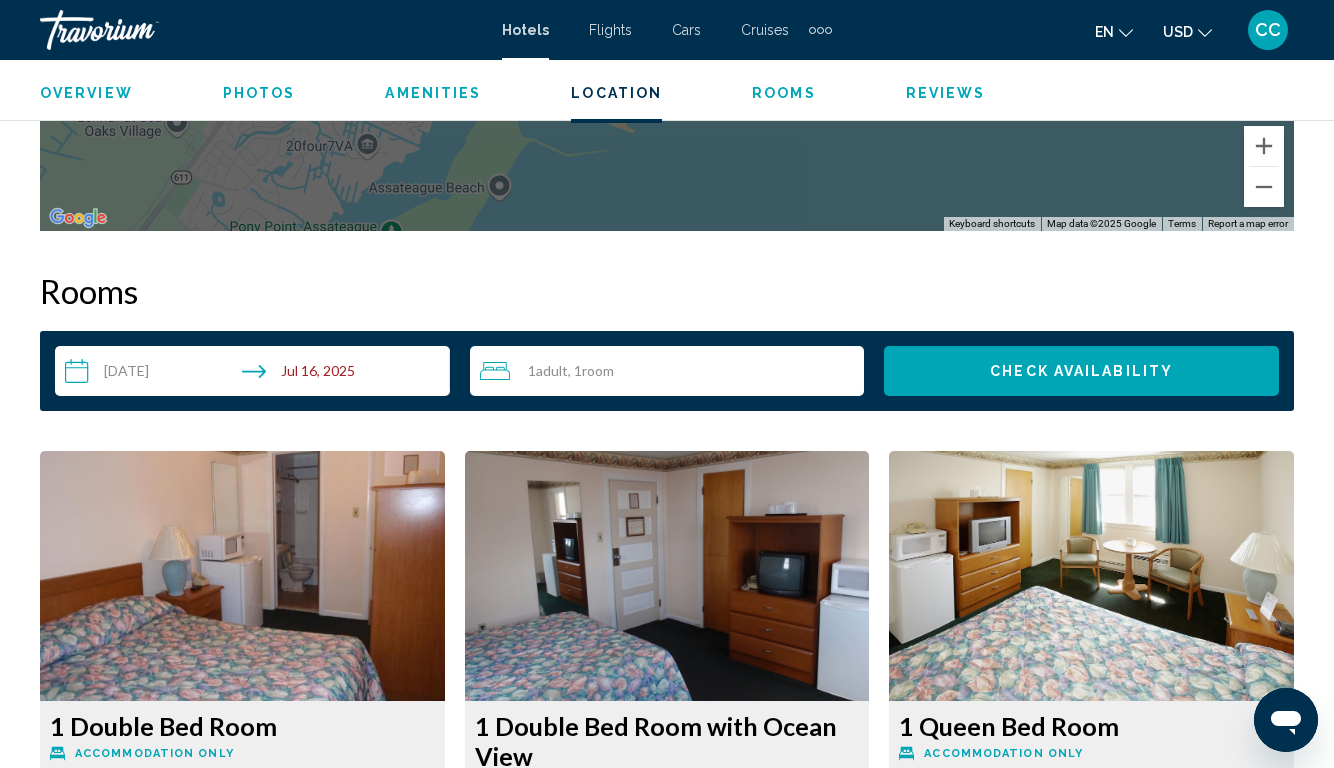 scroll, scrollTop: 2748, scrollLeft: 0, axis: vertical 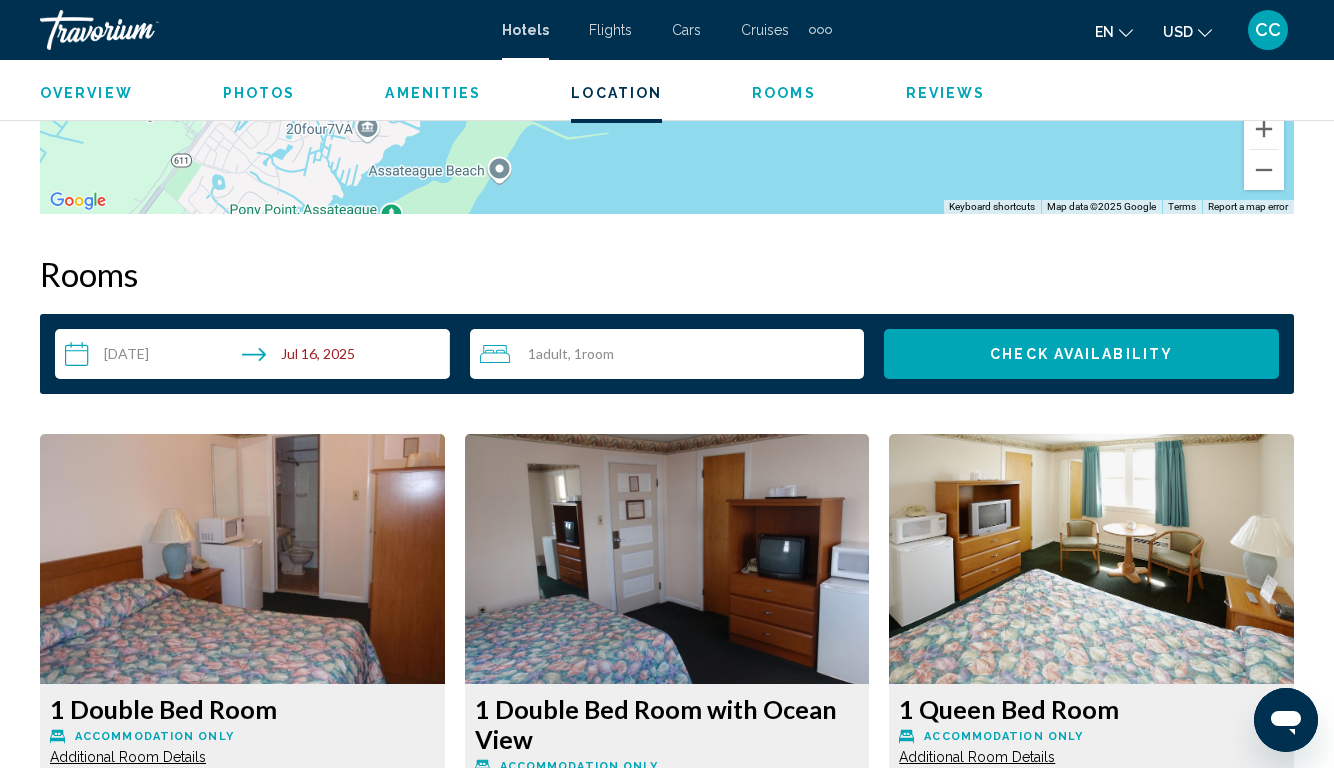 click on "**********" at bounding box center [256, 357] 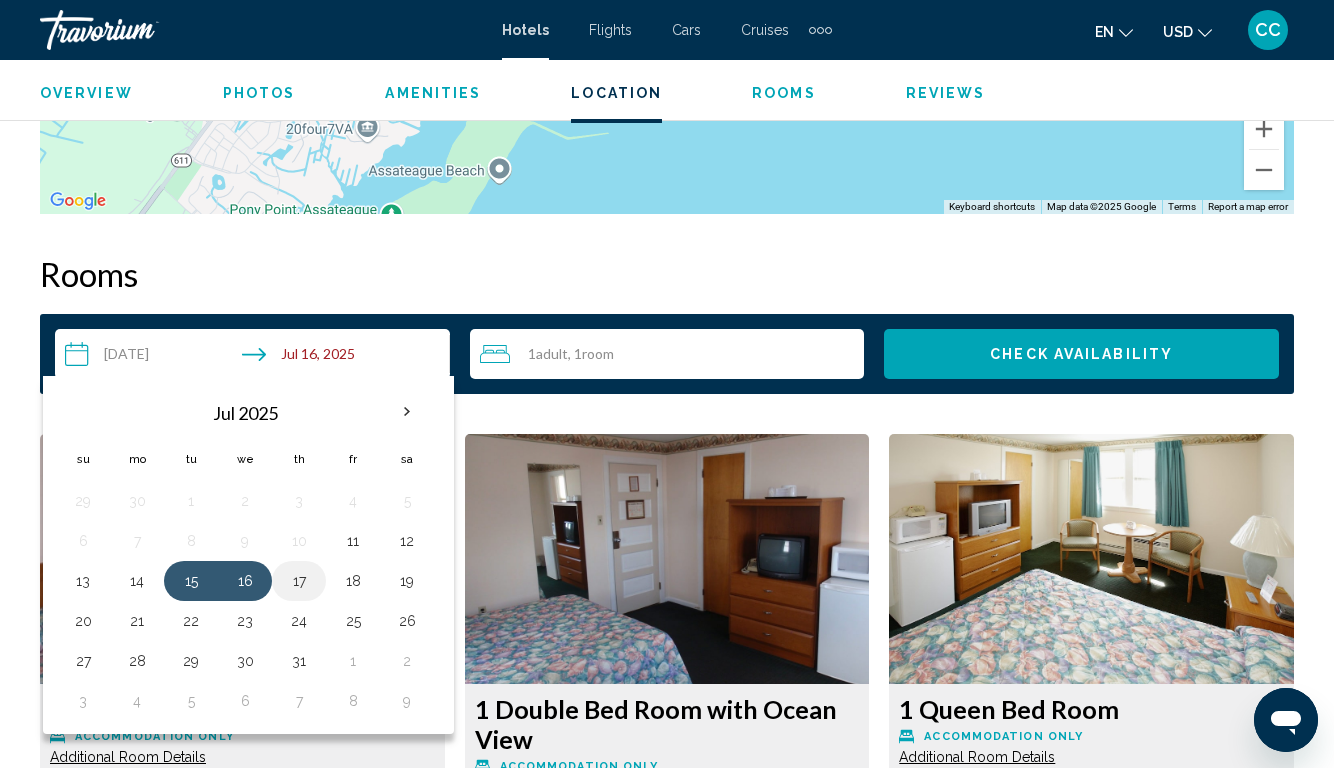 click on "17" at bounding box center (299, 581) 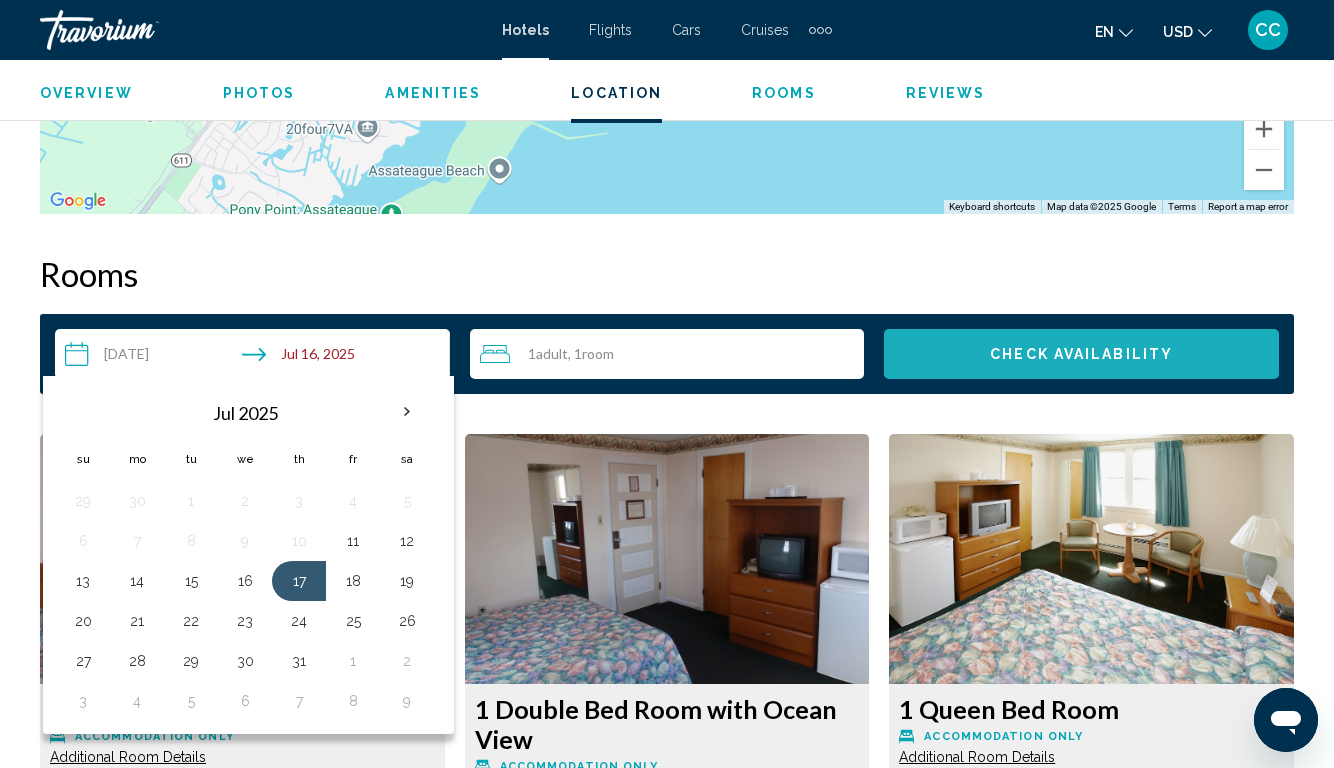 click on "Check Availability" at bounding box center (1081, 355) 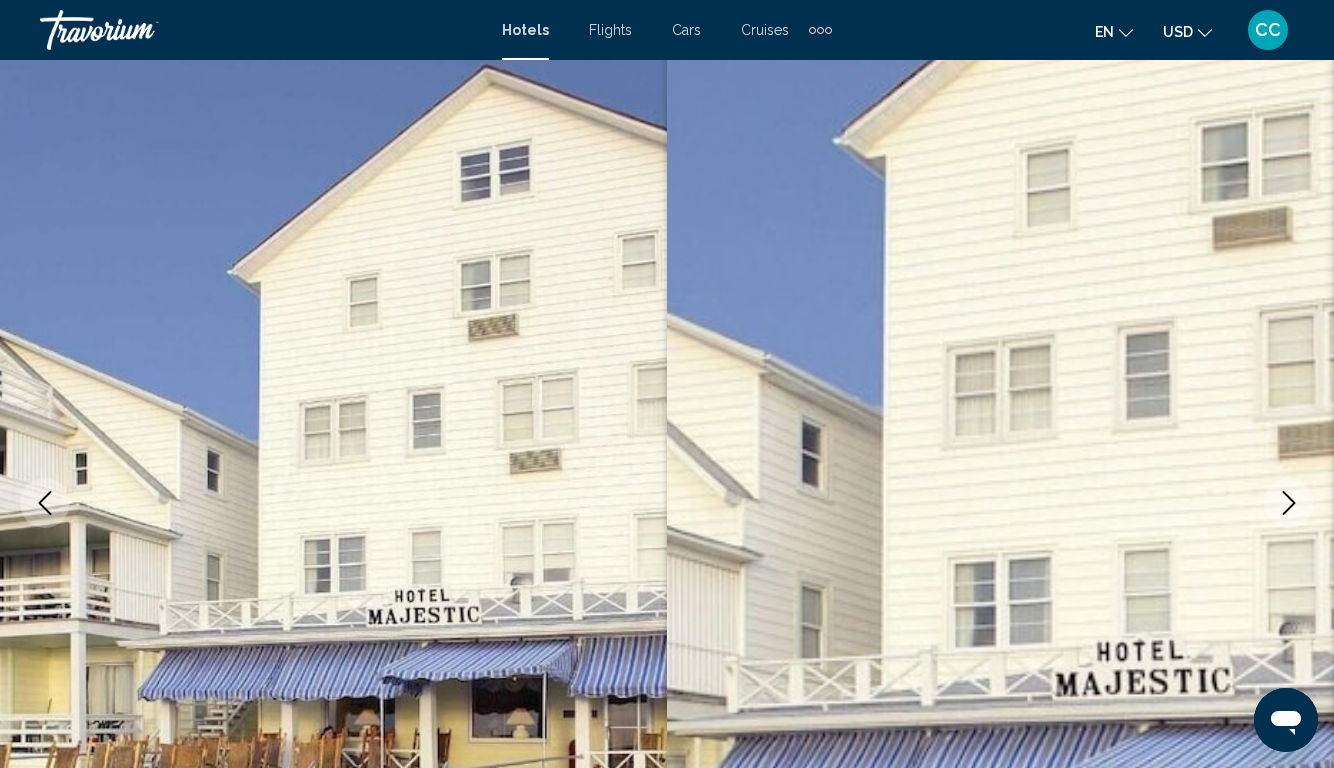 scroll, scrollTop: 0, scrollLeft: 0, axis: both 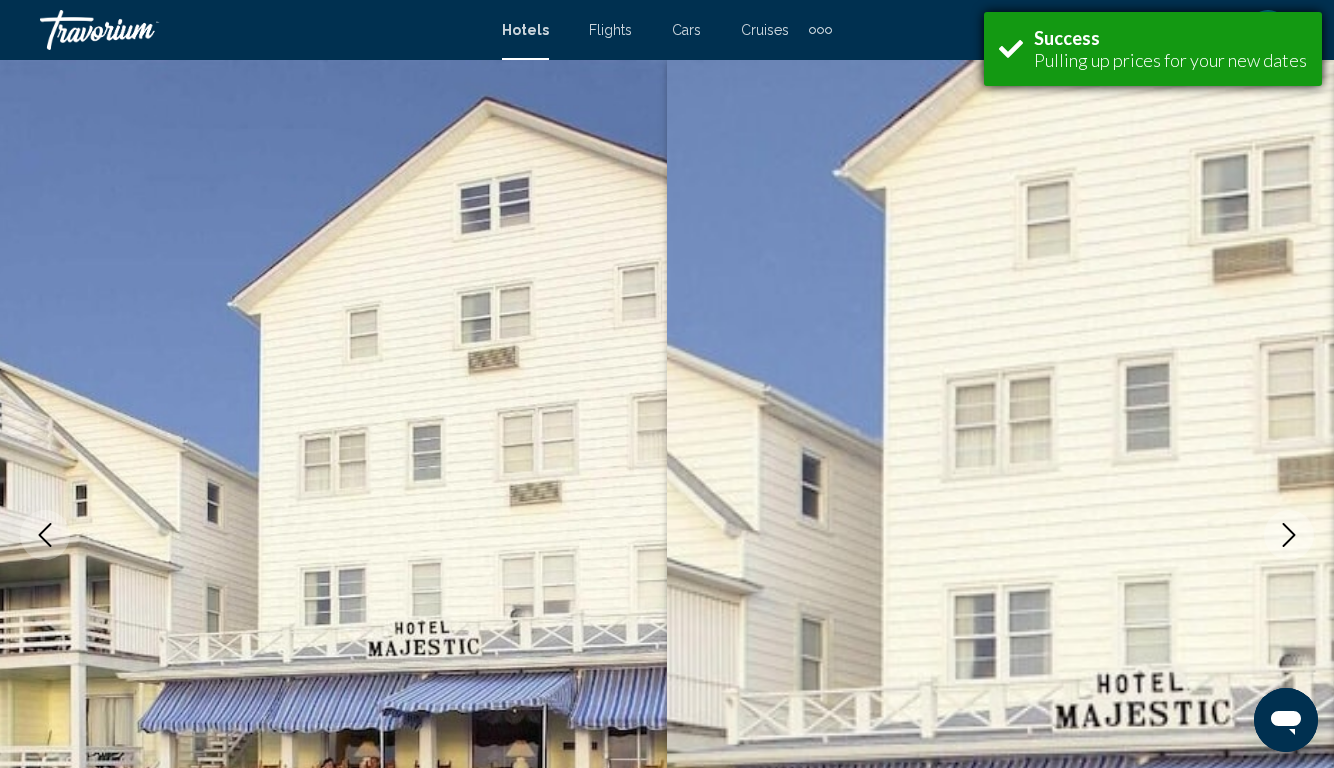 click on "Success   Pulling up prices for your new dates" at bounding box center [1153, 49] 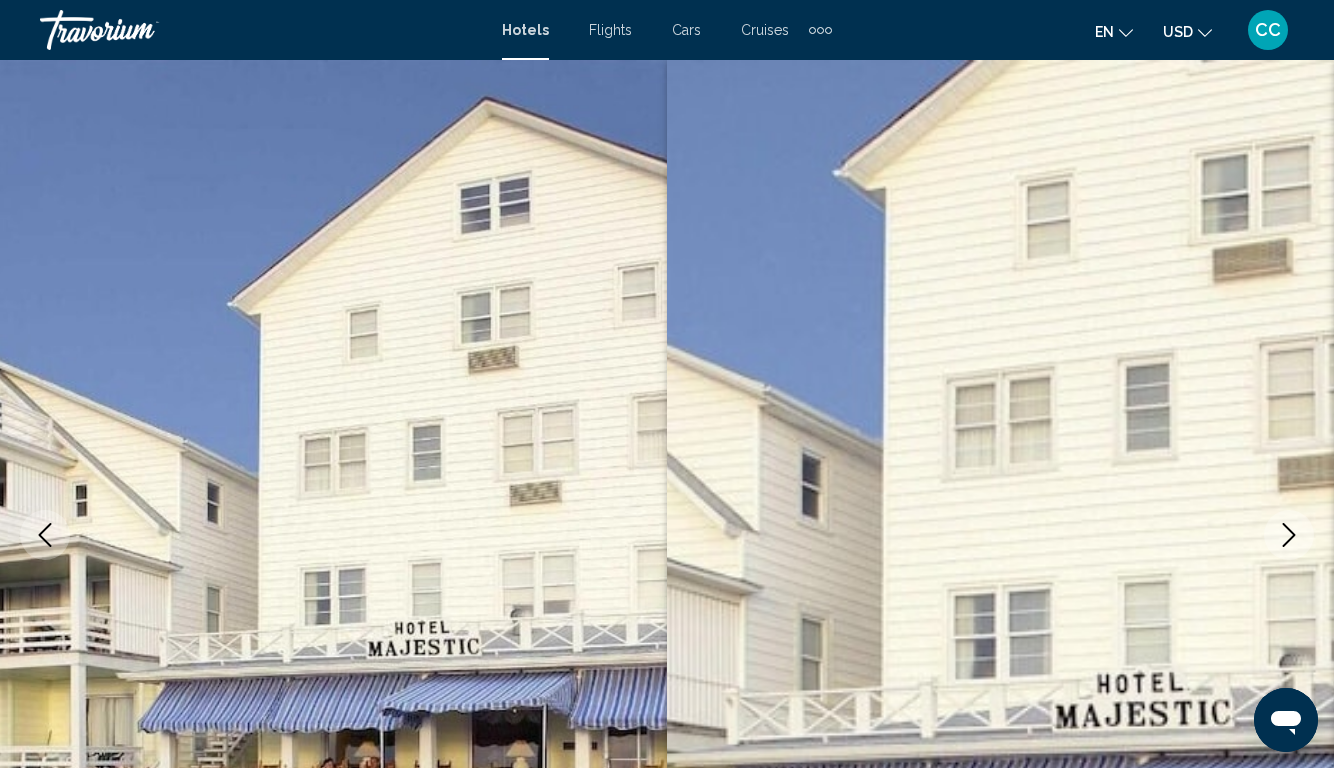 click on "Hotels" at bounding box center [525, 30] 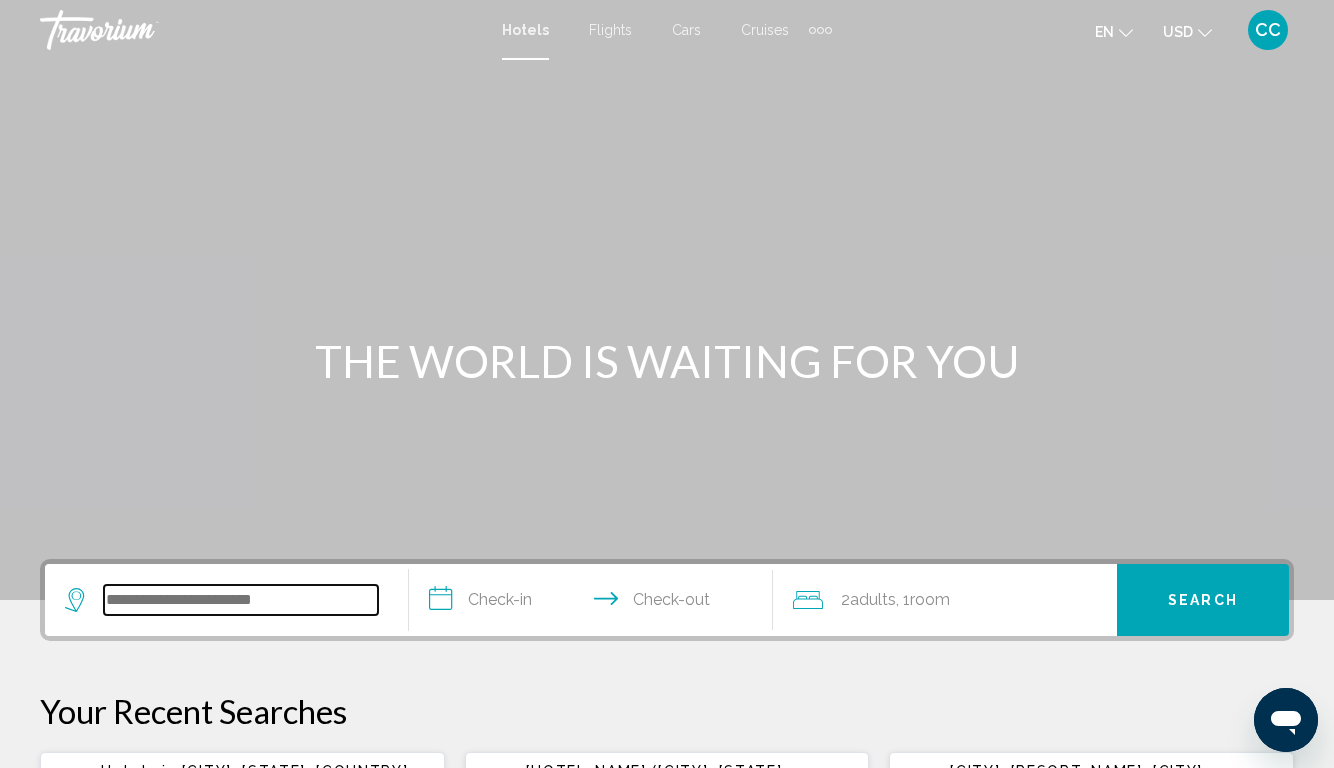 click at bounding box center [241, 600] 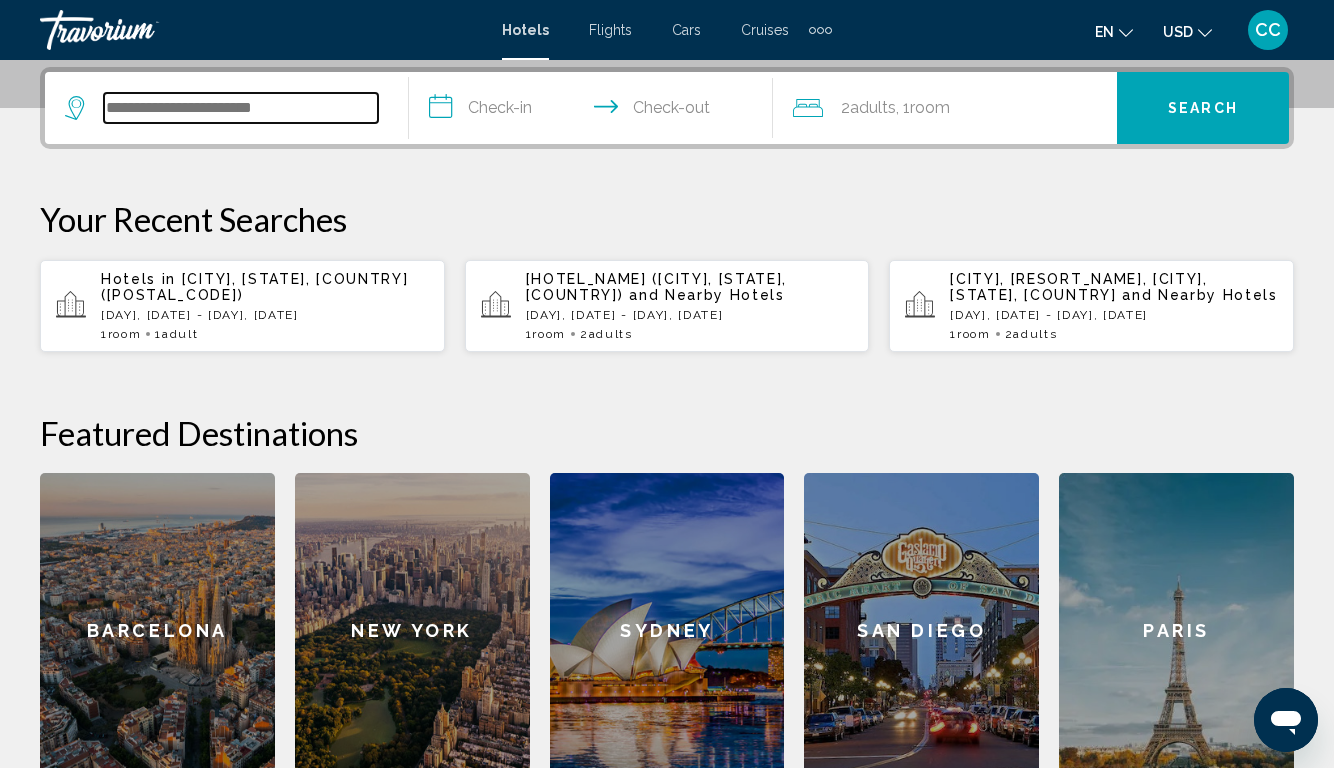scroll, scrollTop: 494, scrollLeft: 0, axis: vertical 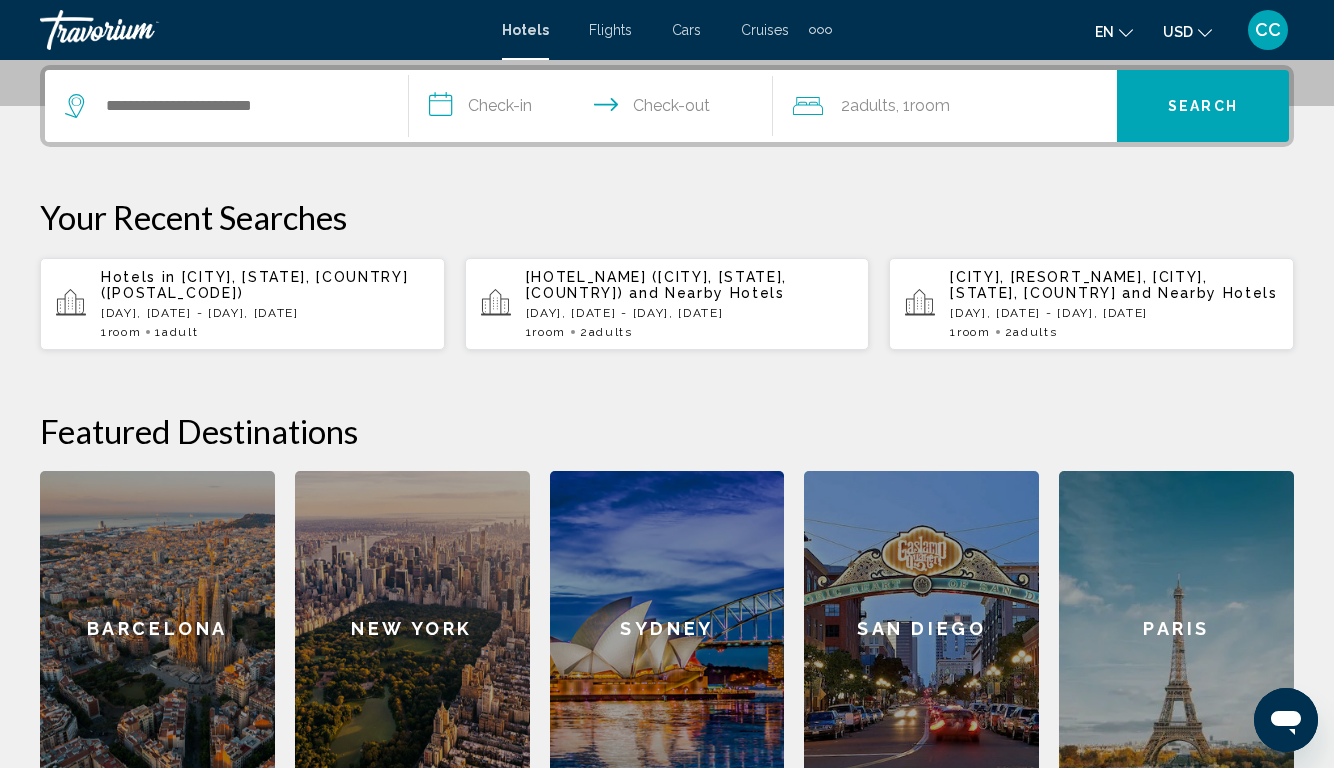 click on "Hotels in [CITY], [STATE], [COUNTRY] ([ABBREVIATION])" at bounding box center (265, 285) 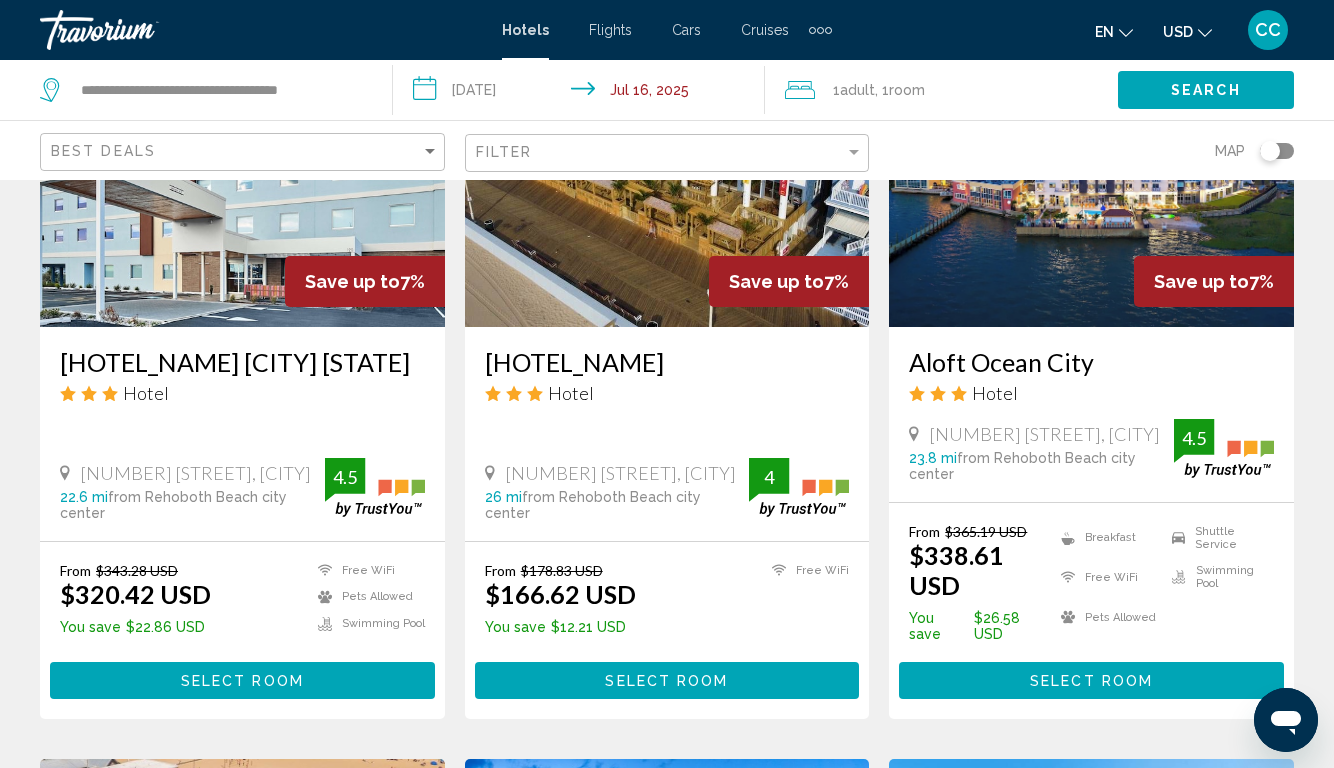 scroll, scrollTop: 1812, scrollLeft: 0, axis: vertical 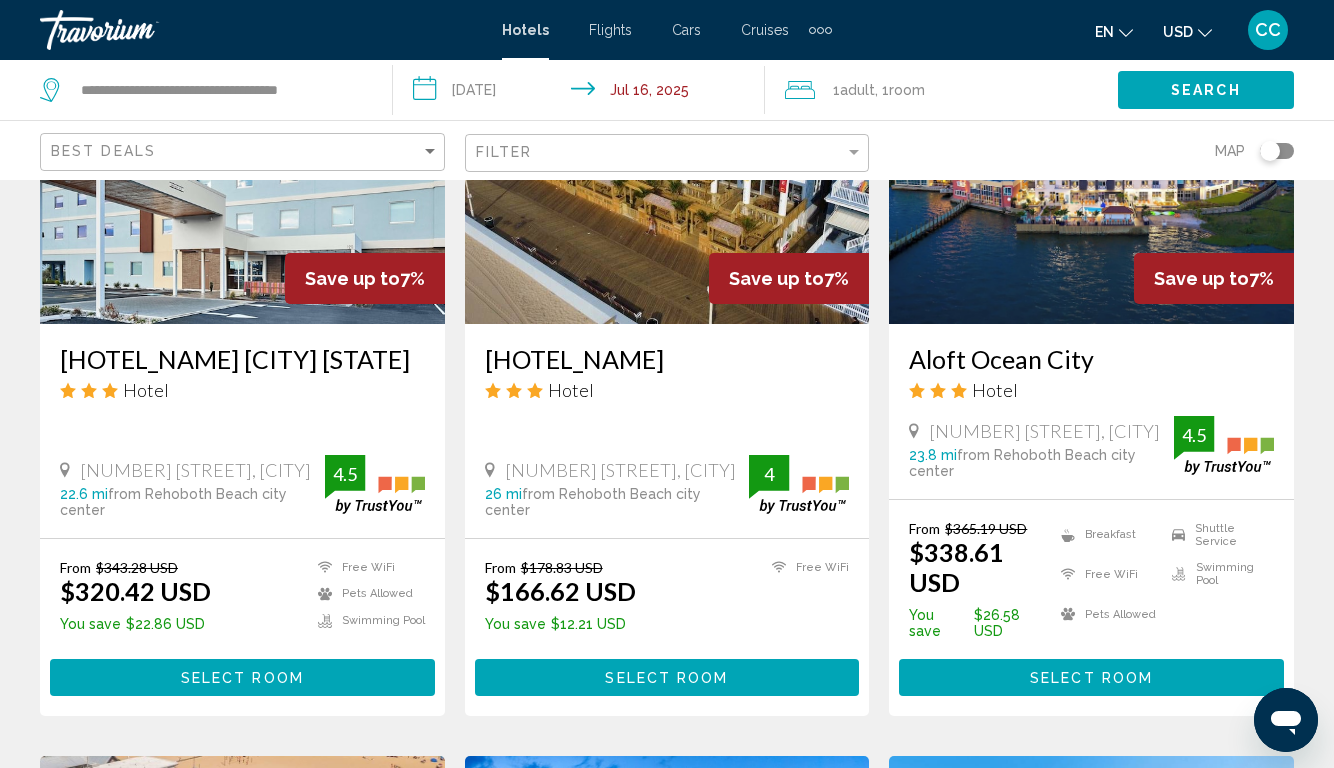 click on "[HOTEL_NAME]" at bounding box center [667, 359] 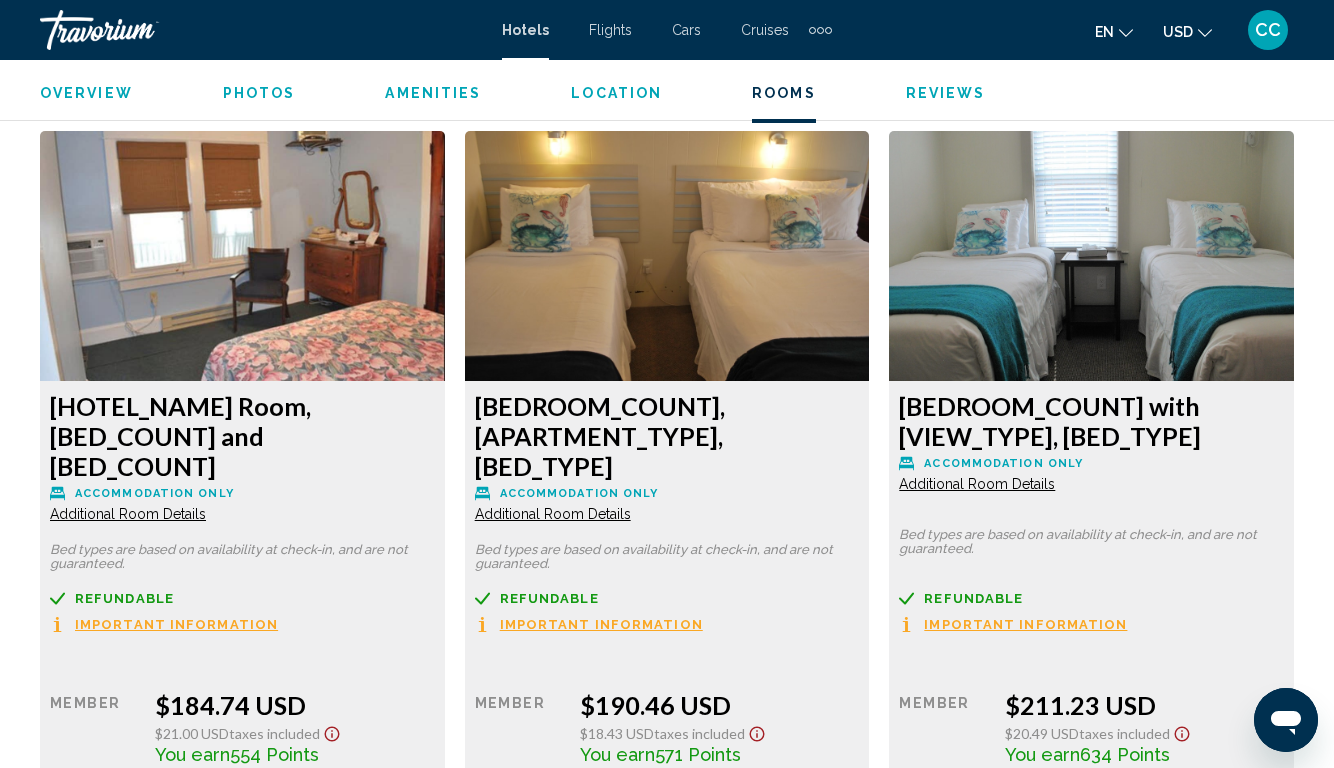 scroll, scrollTop: 3768, scrollLeft: 0, axis: vertical 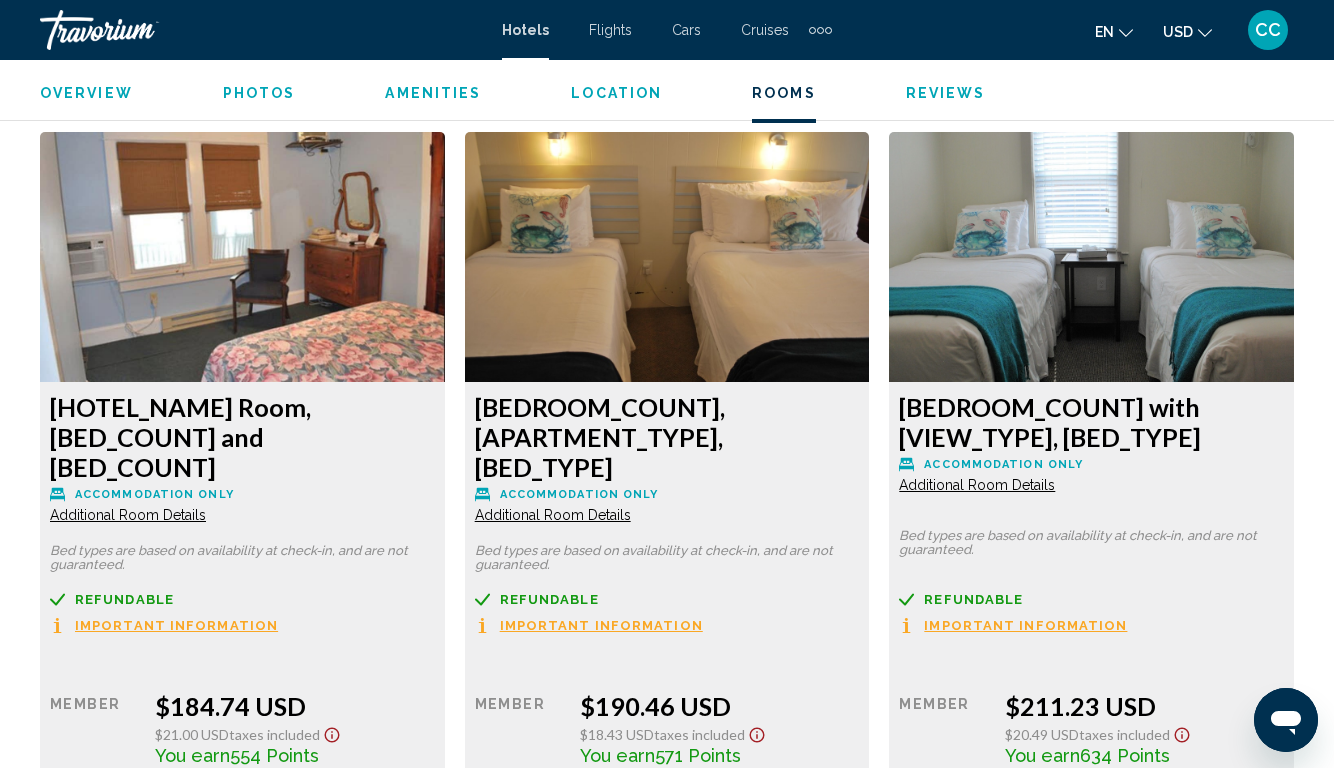 click on "Additional Room Details" at bounding box center (128, -233) 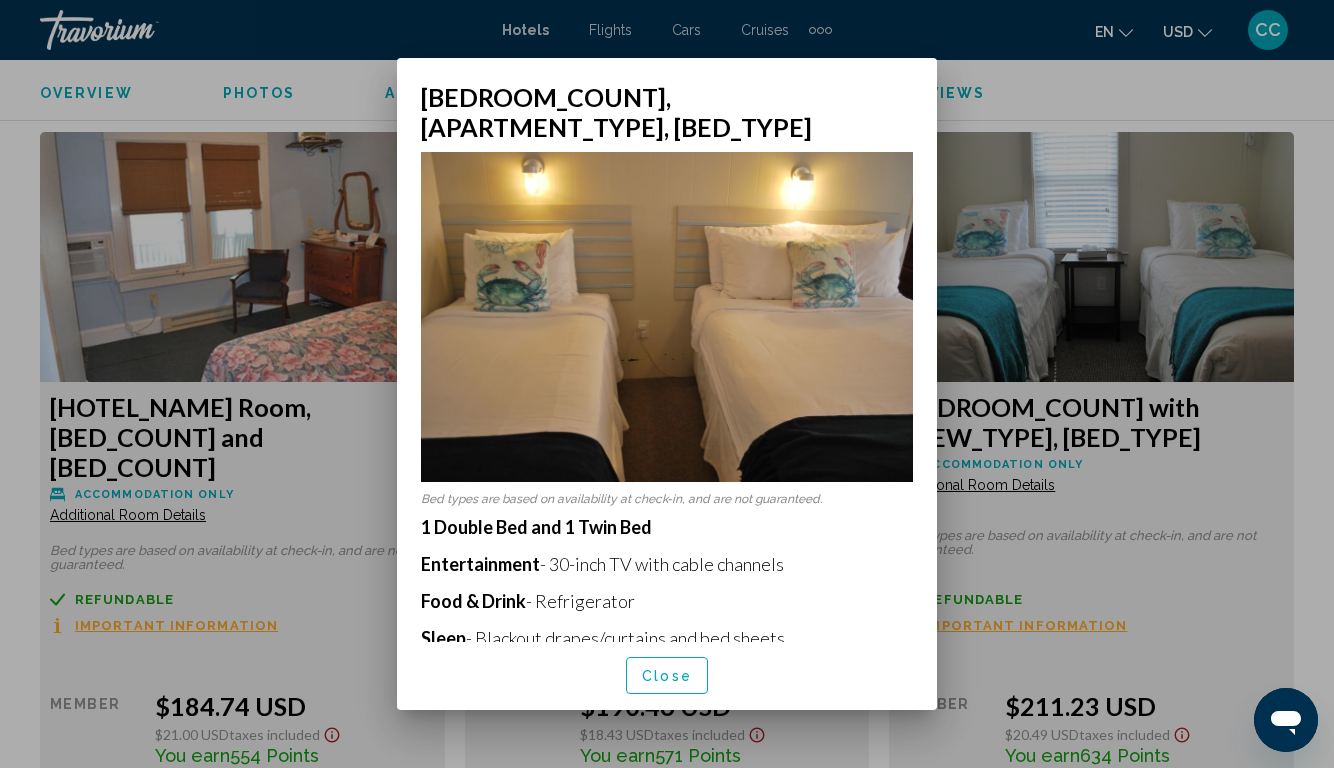 scroll, scrollTop: 0, scrollLeft: 0, axis: both 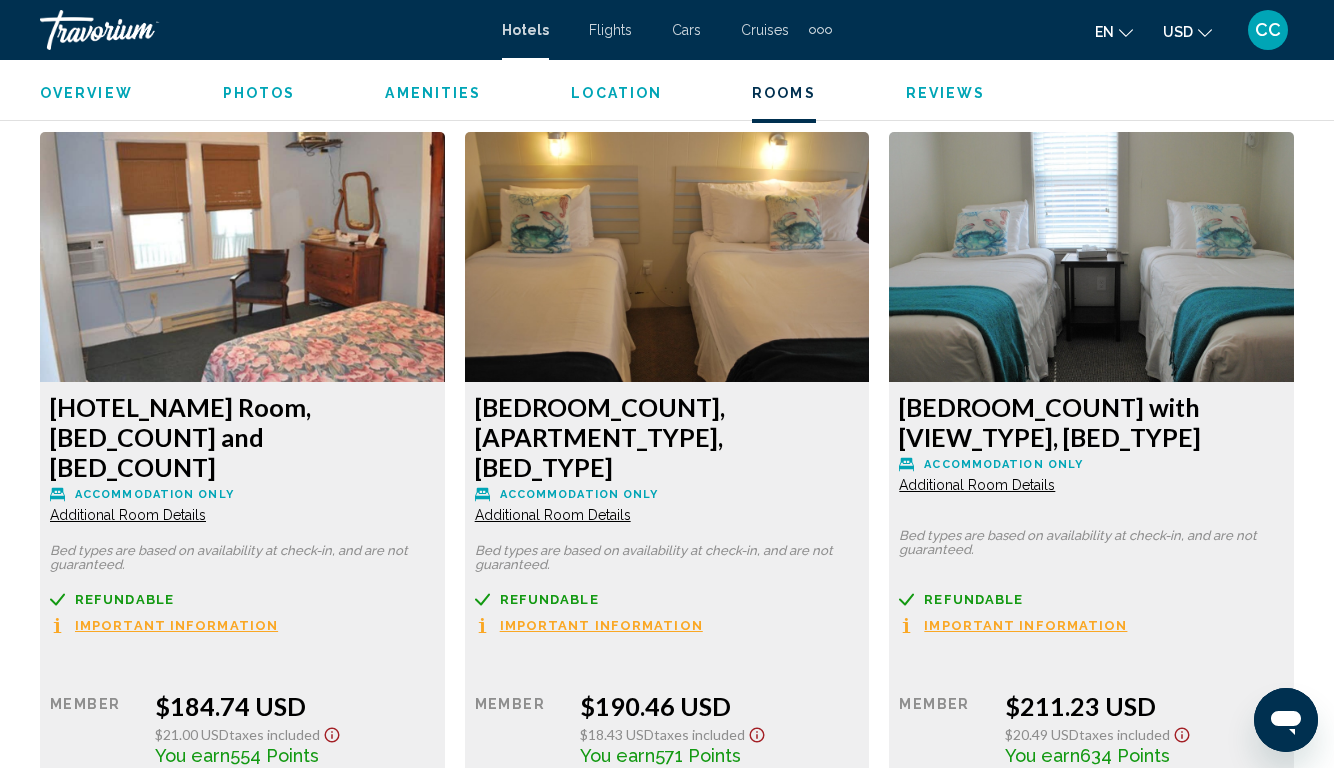 click on "Additional Room Details" at bounding box center [128, -233] 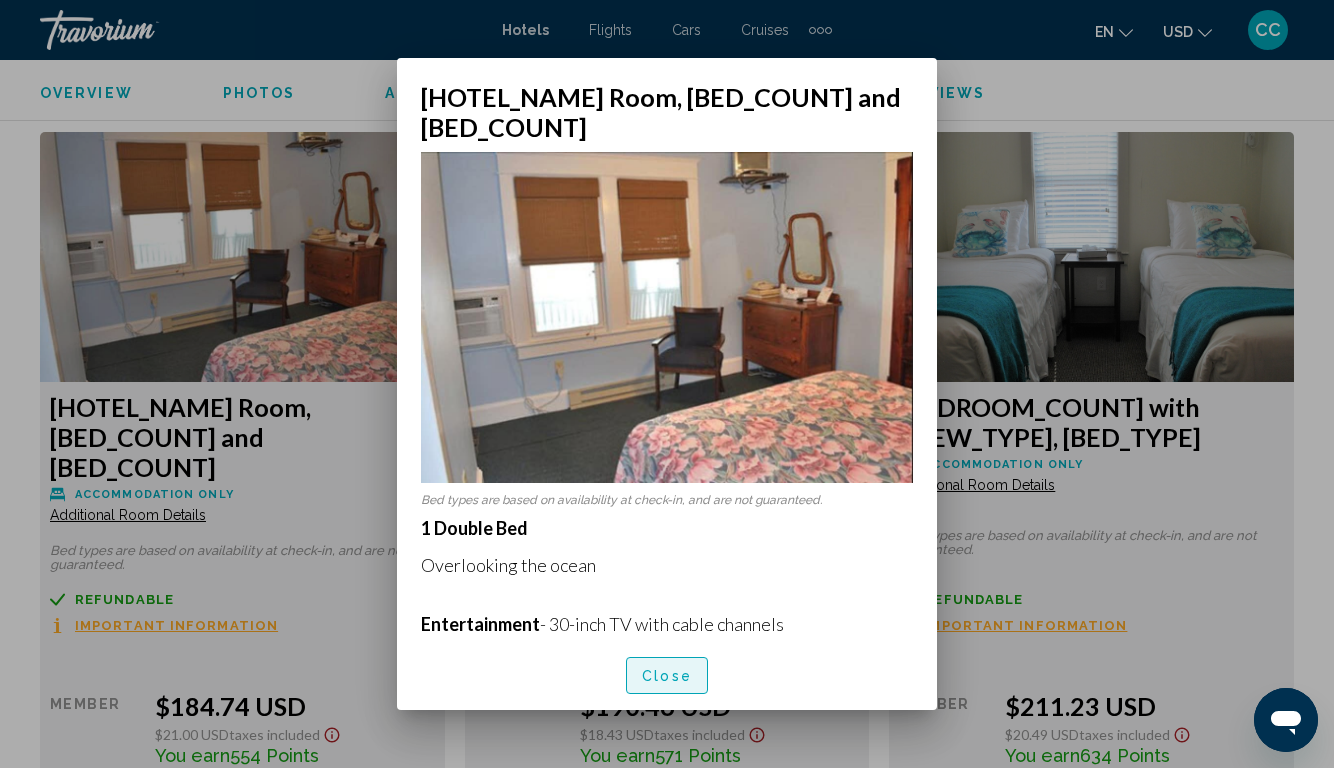 click on "Close" at bounding box center [667, 675] 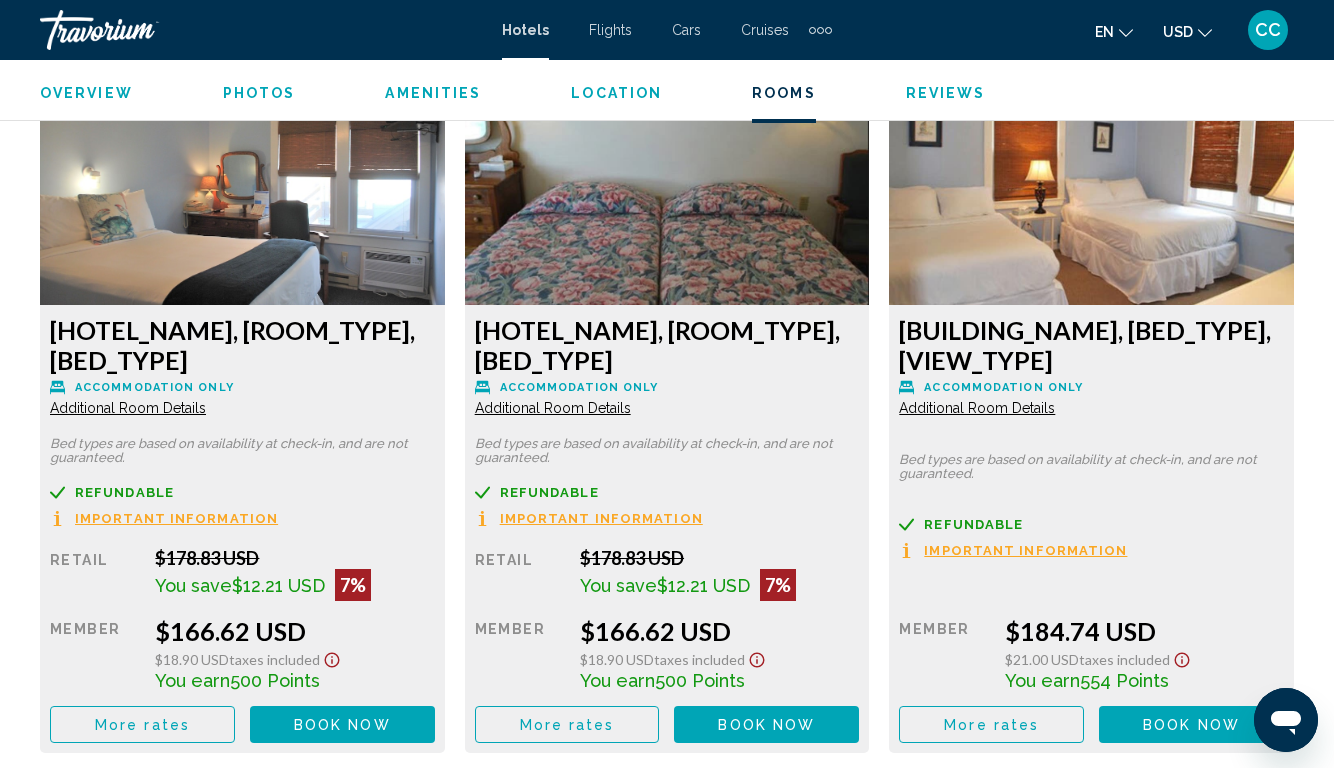 scroll, scrollTop: 3118, scrollLeft: 0, axis: vertical 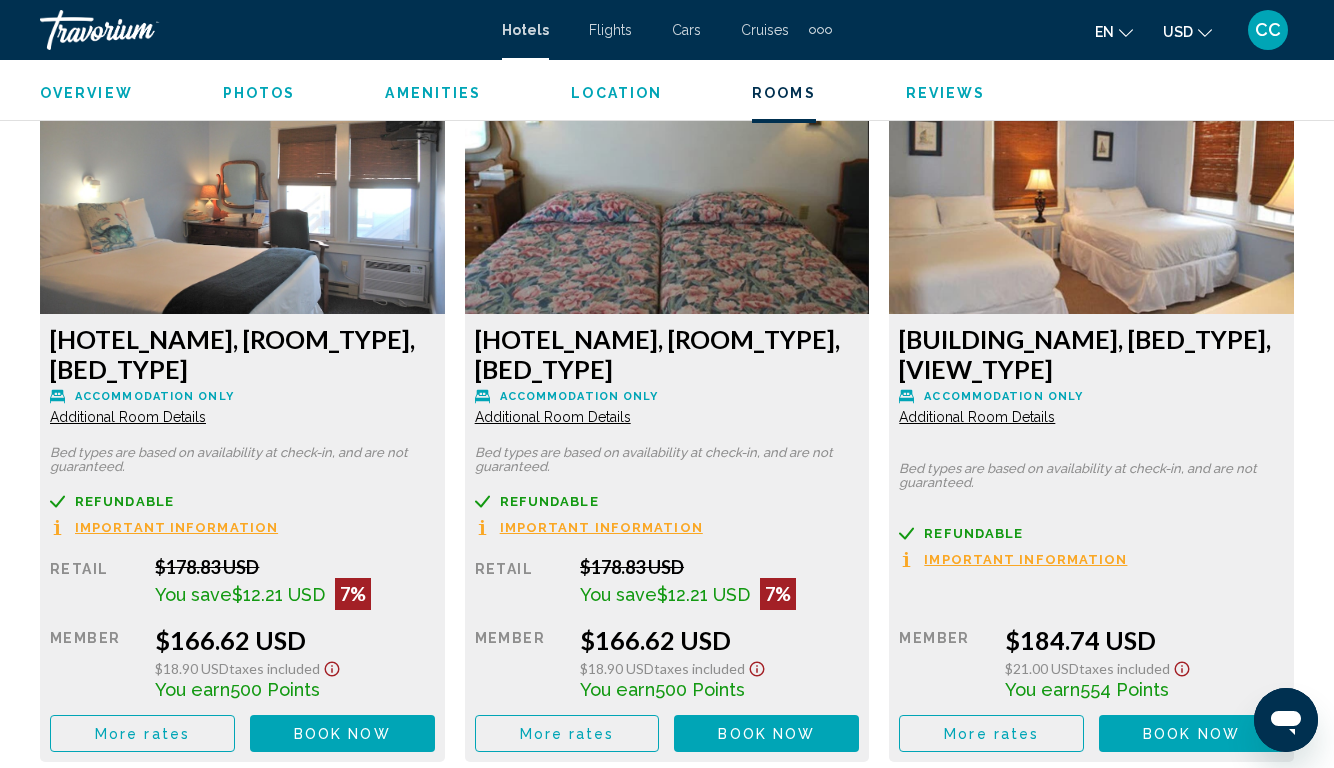 click on "Additional Room Details" at bounding box center (128, 417) 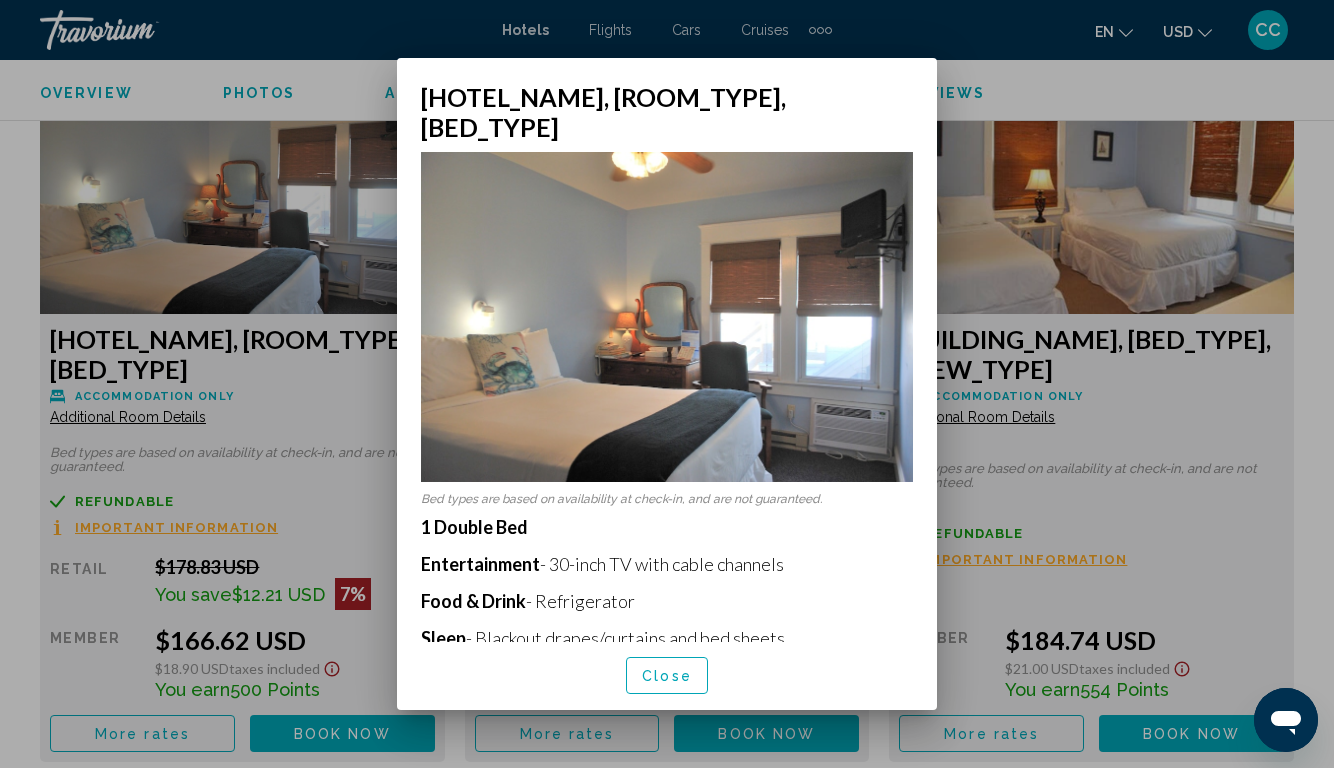 scroll, scrollTop: 0, scrollLeft: 0, axis: both 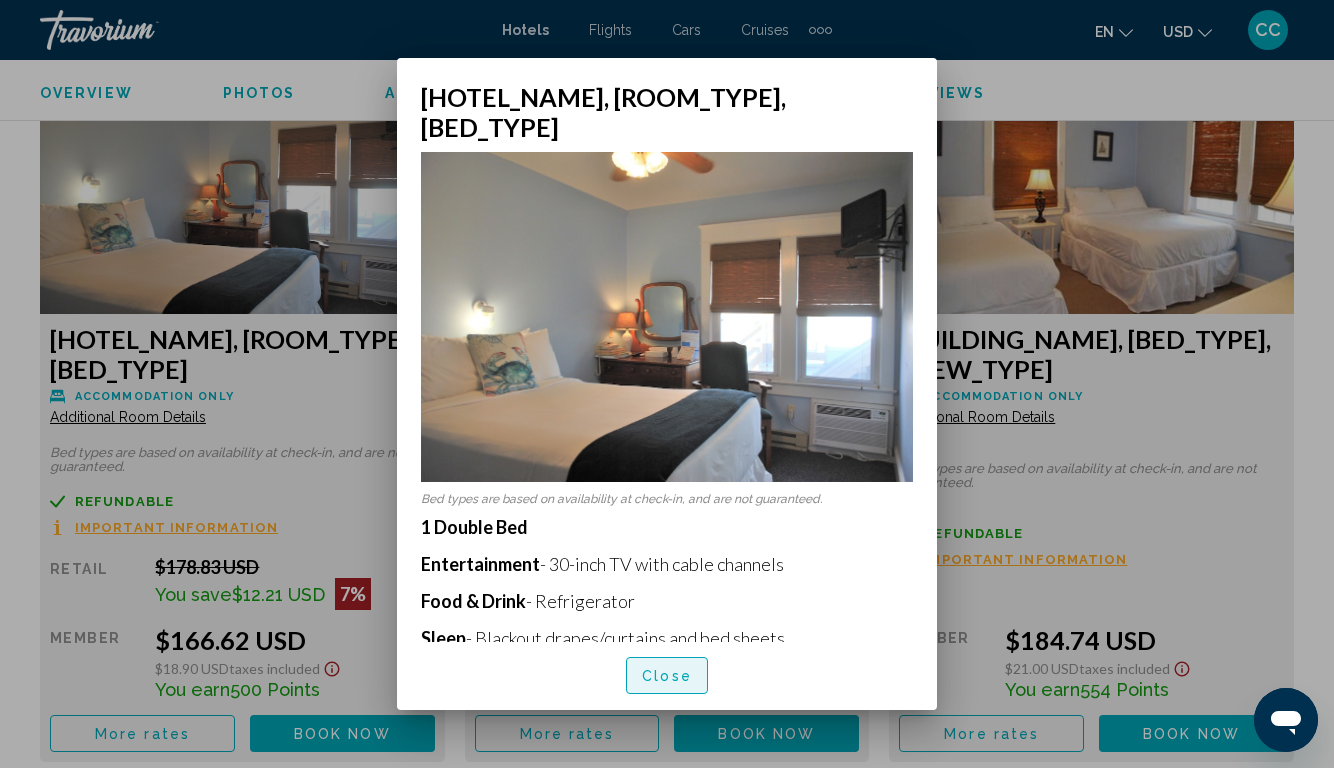 click on "Close" at bounding box center (667, 676) 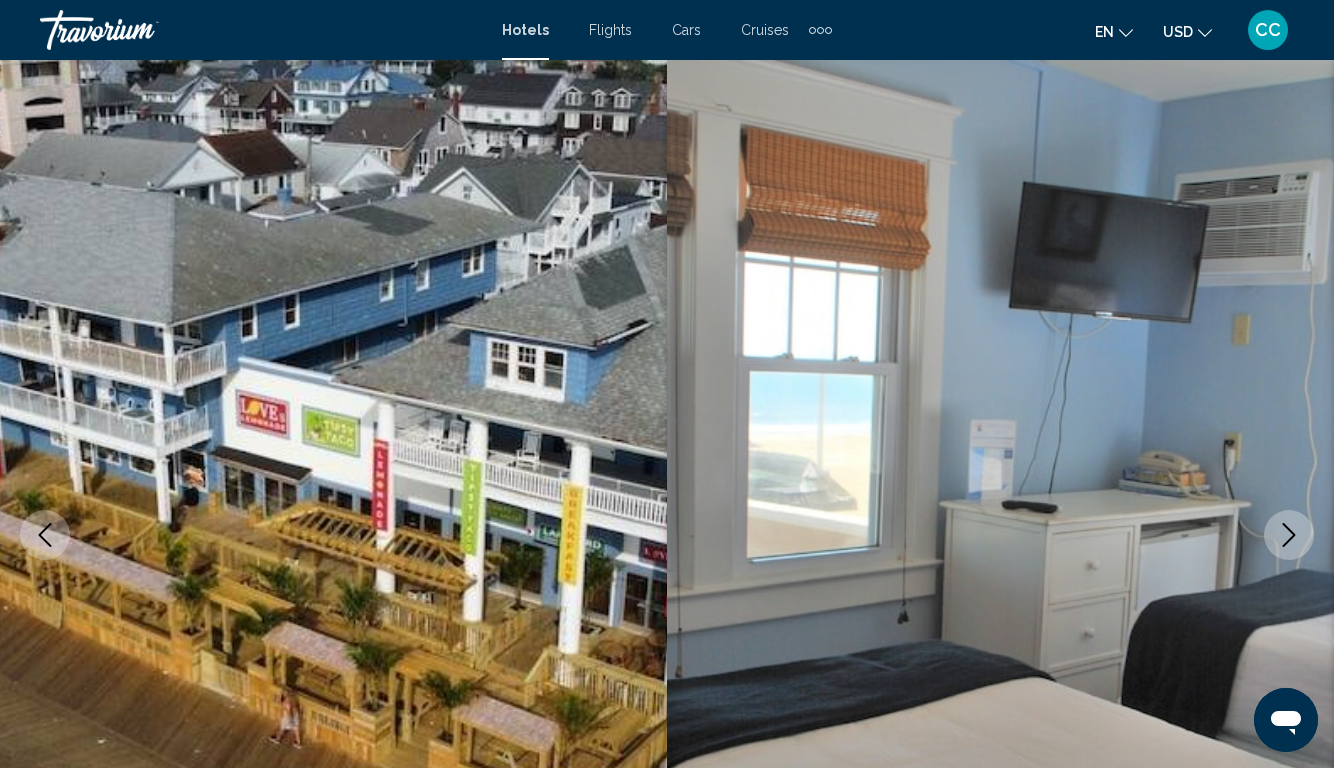 scroll, scrollTop: 3118, scrollLeft: 0, axis: vertical 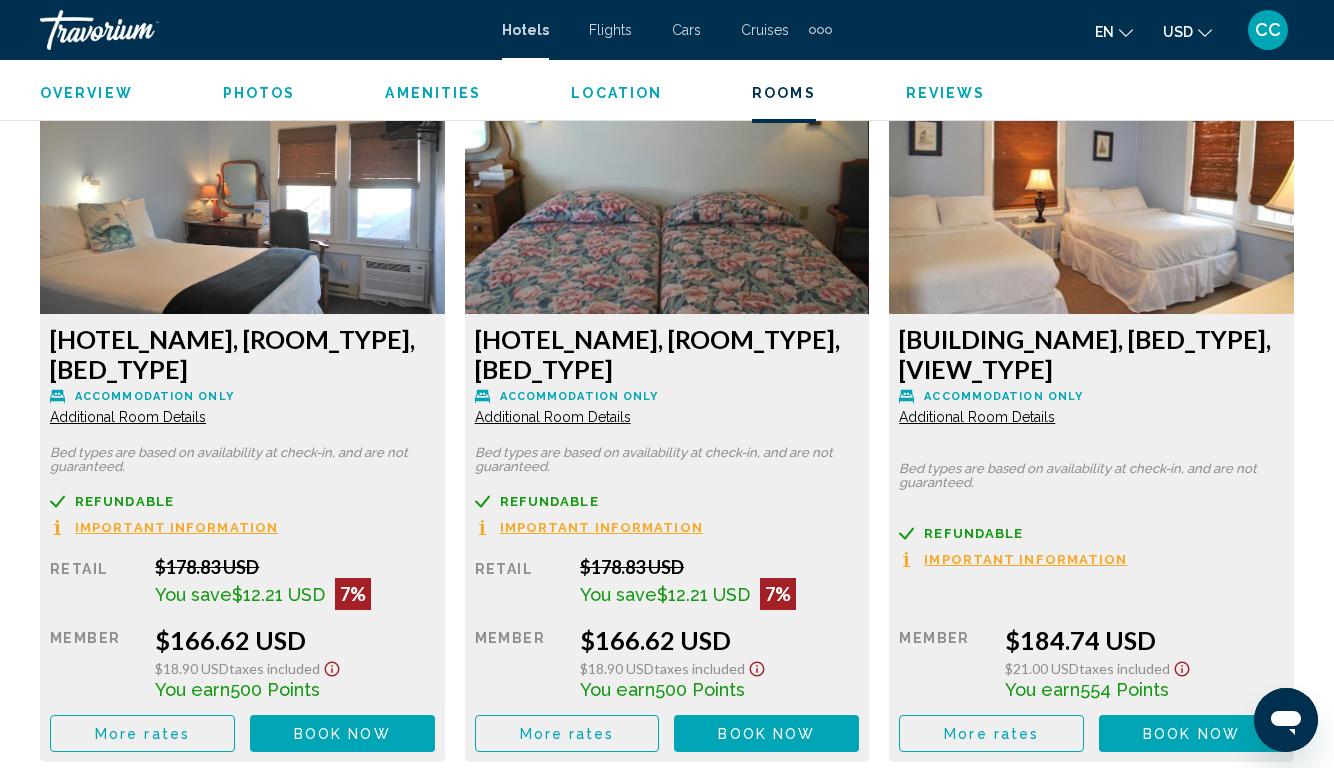 click on "Important Information" at bounding box center (176, 527) 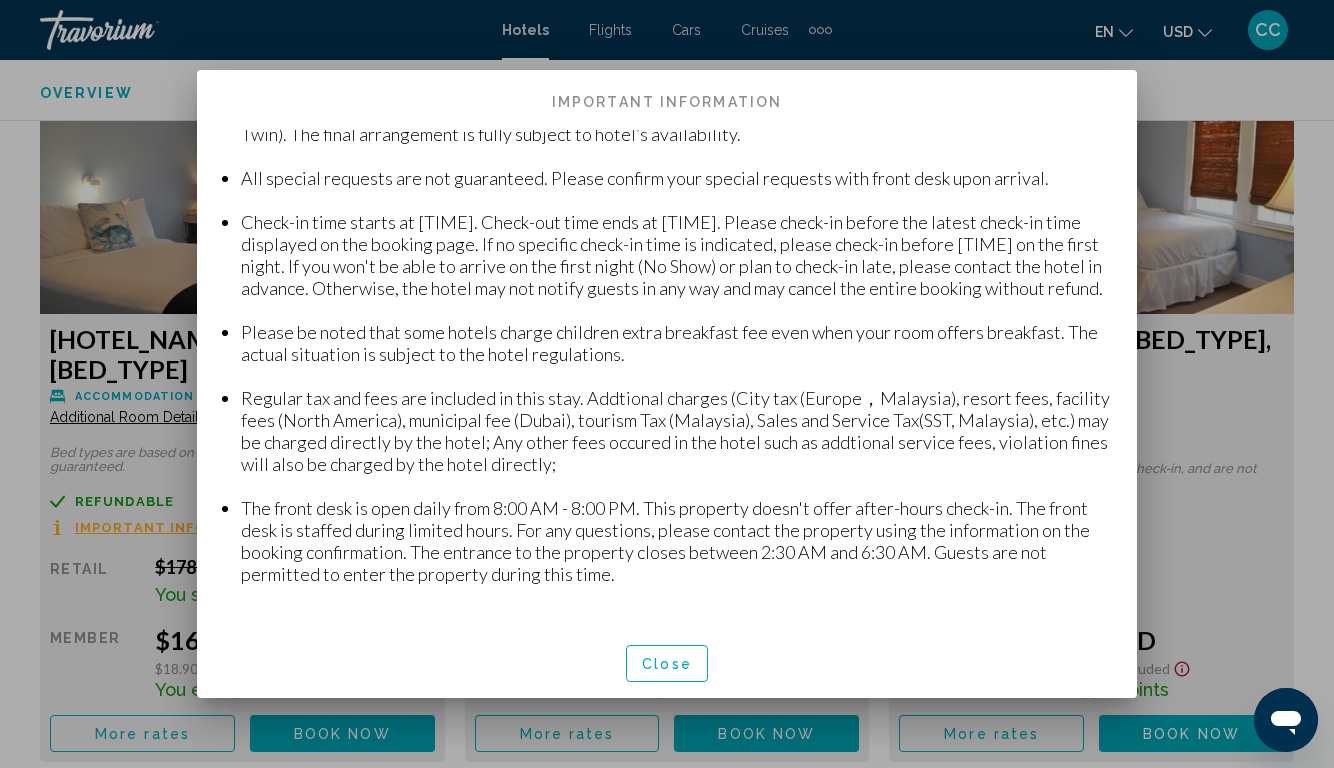 scroll, scrollTop: 161, scrollLeft: 0, axis: vertical 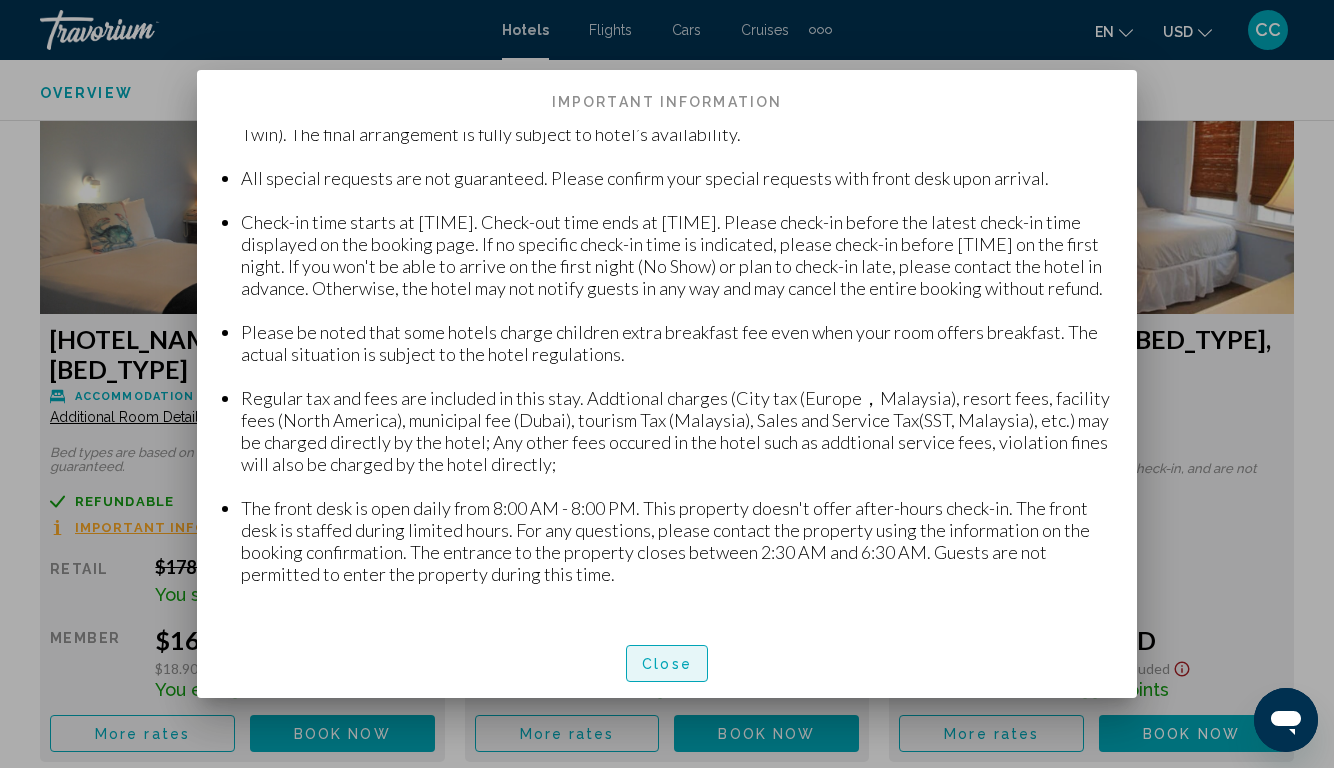 click on "Close" at bounding box center [667, 664] 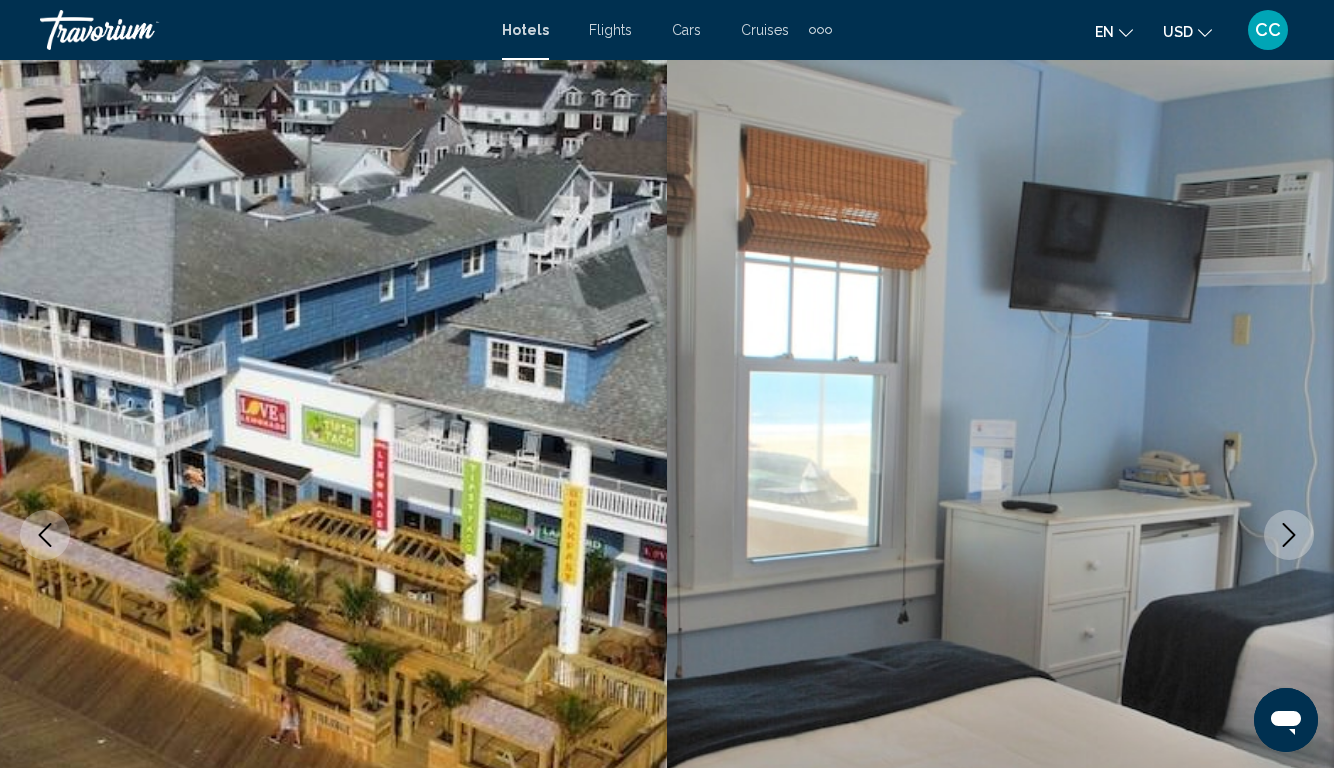 scroll, scrollTop: 3118, scrollLeft: 0, axis: vertical 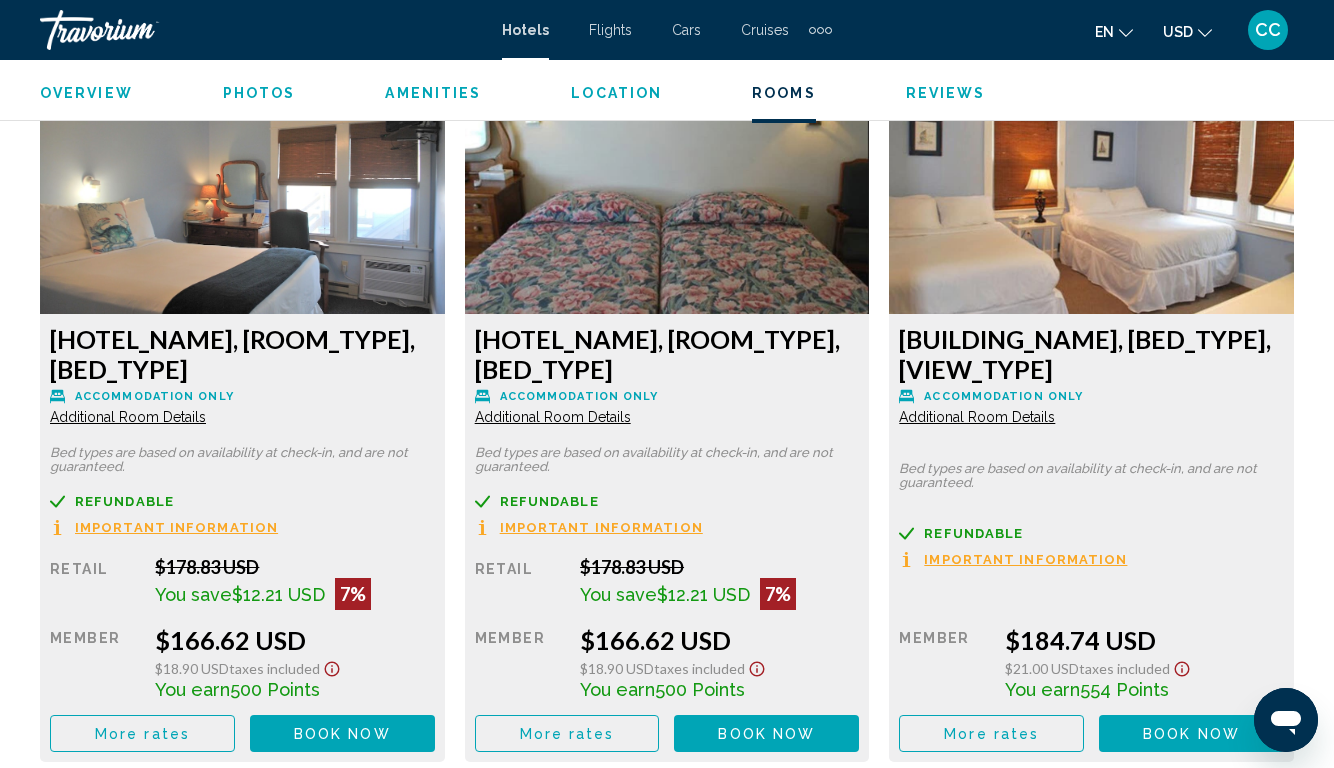 click on "$178.83 USD" at bounding box center (294, 567) 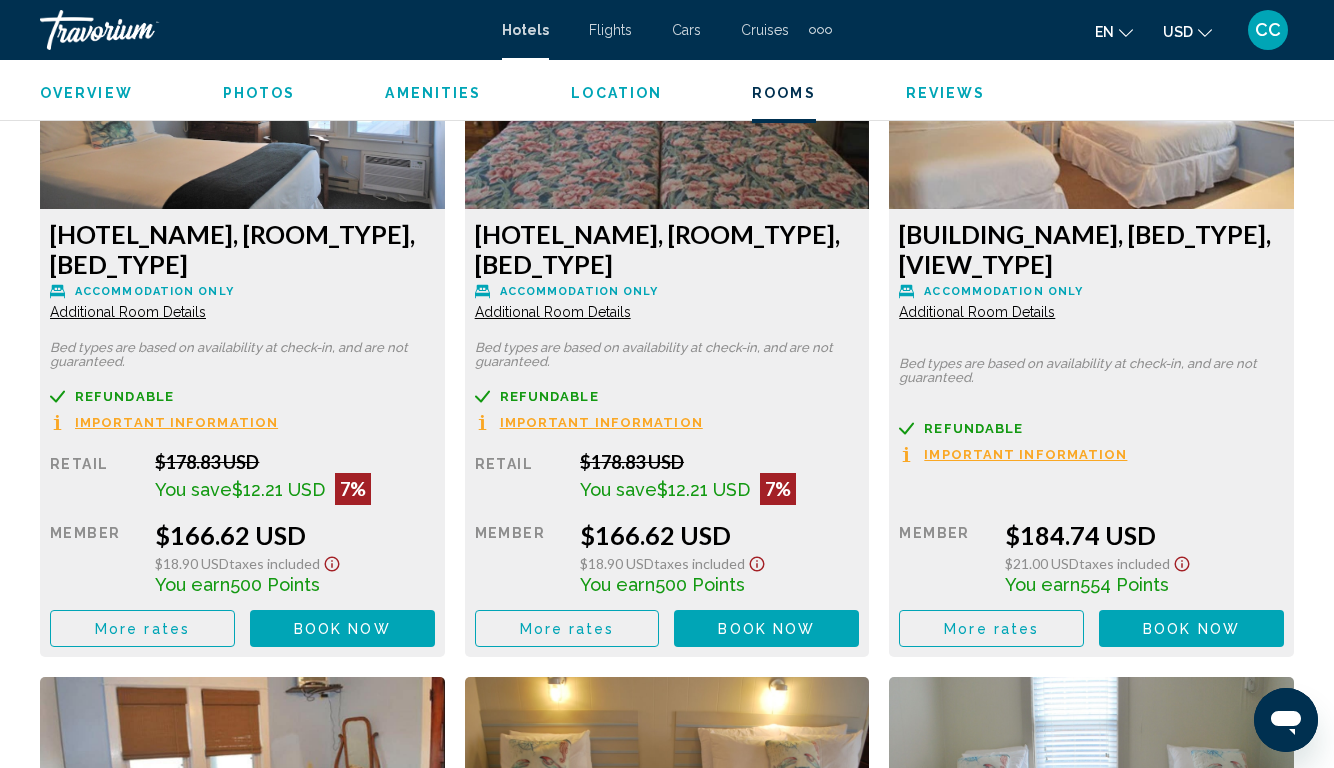 scroll, scrollTop: 3230, scrollLeft: 0, axis: vertical 